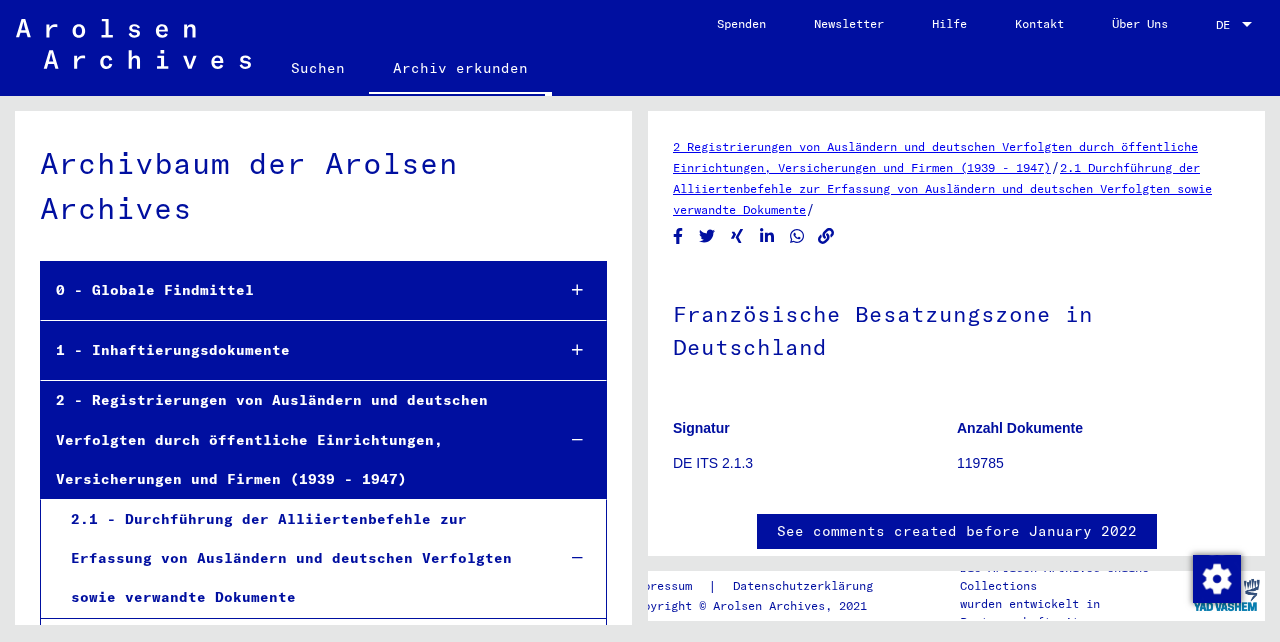 scroll, scrollTop: 0, scrollLeft: 0, axis: both 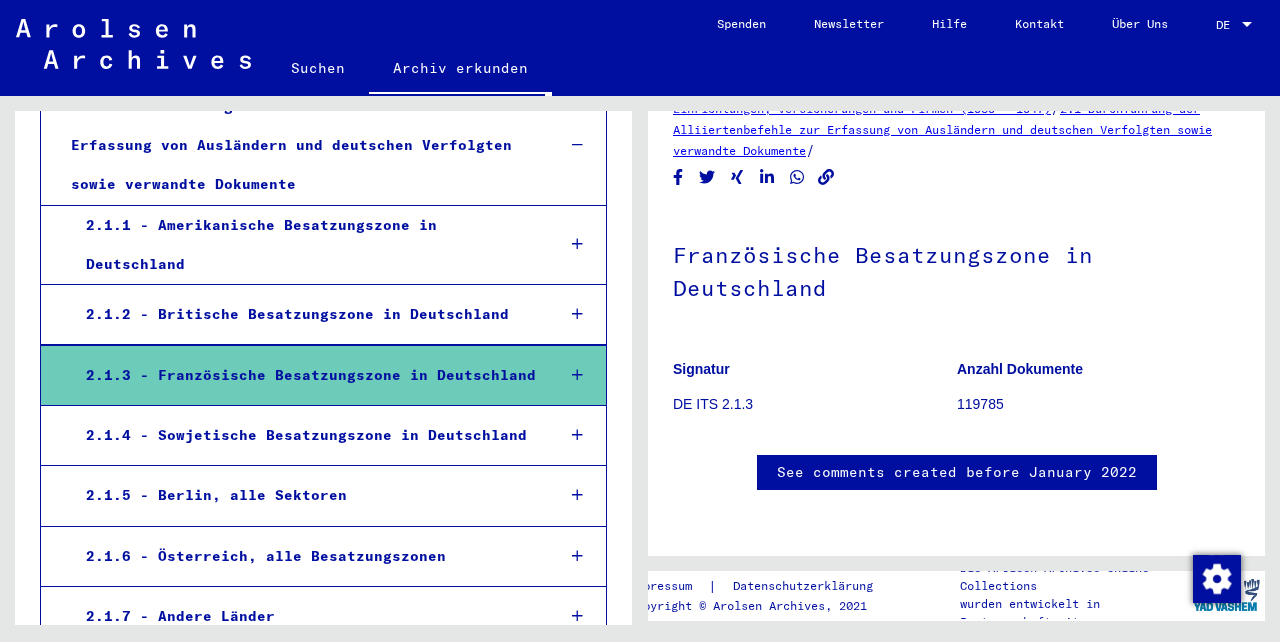 click at bounding box center (577, 375) 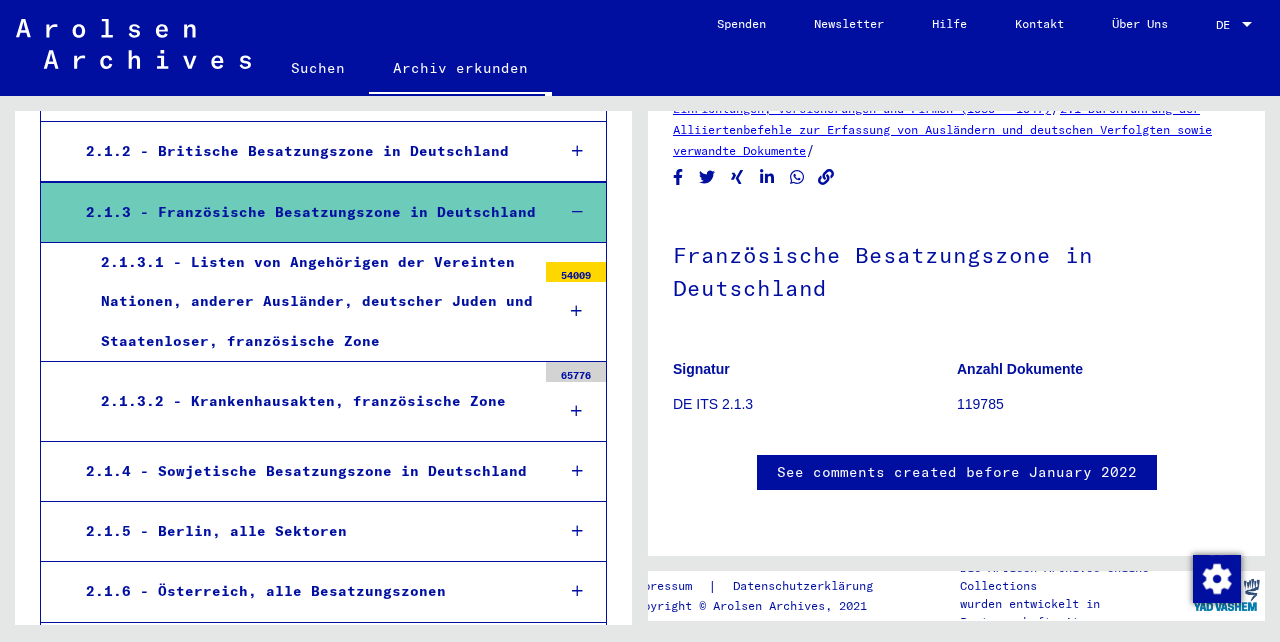 scroll, scrollTop: 581, scrollLeft: 0, axis: vertical 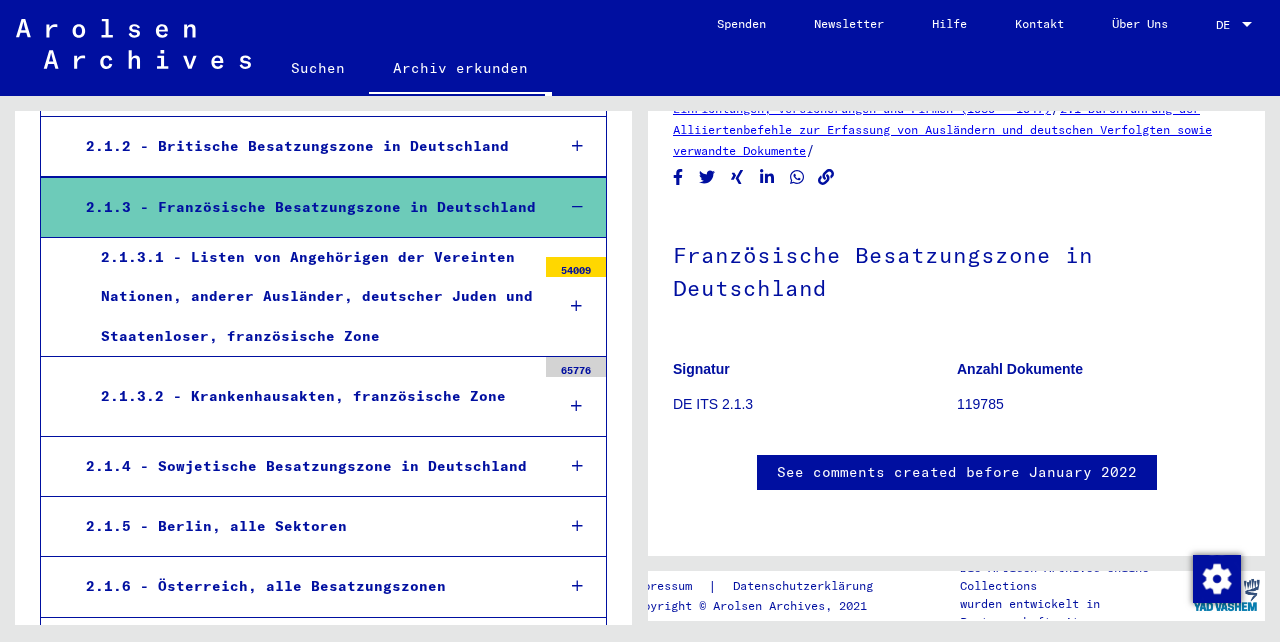 click at bounding box center (576, 306) 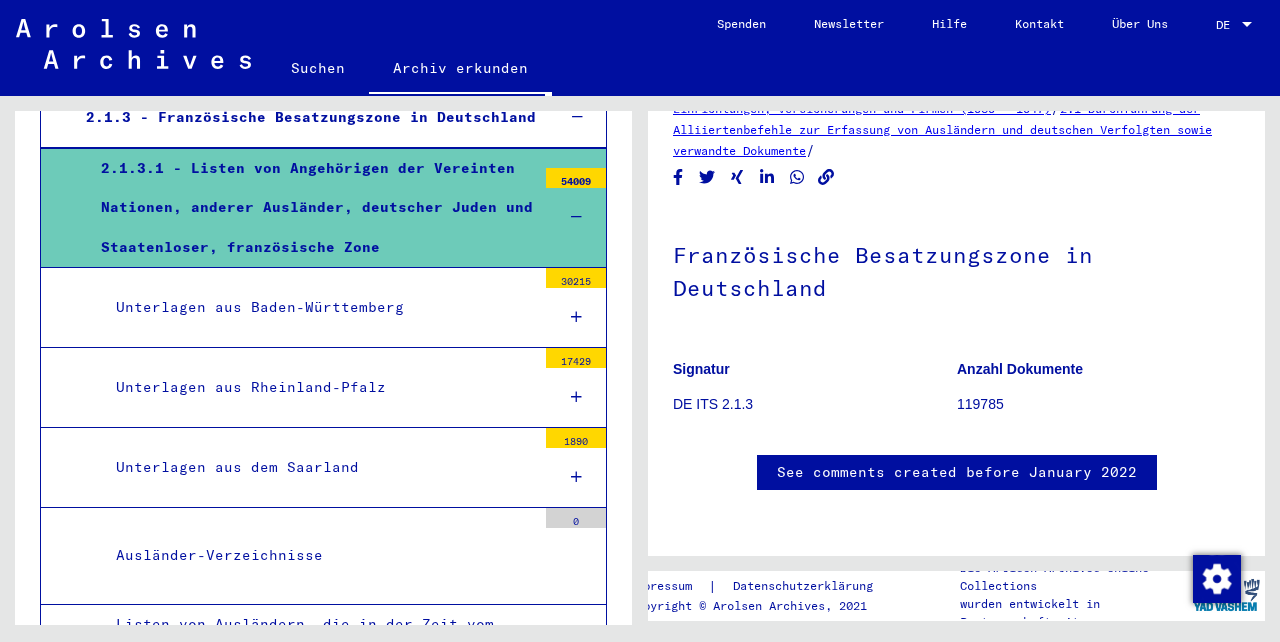 scroll, scrollTop: 669, scrollLeft: 0, axis: vertical 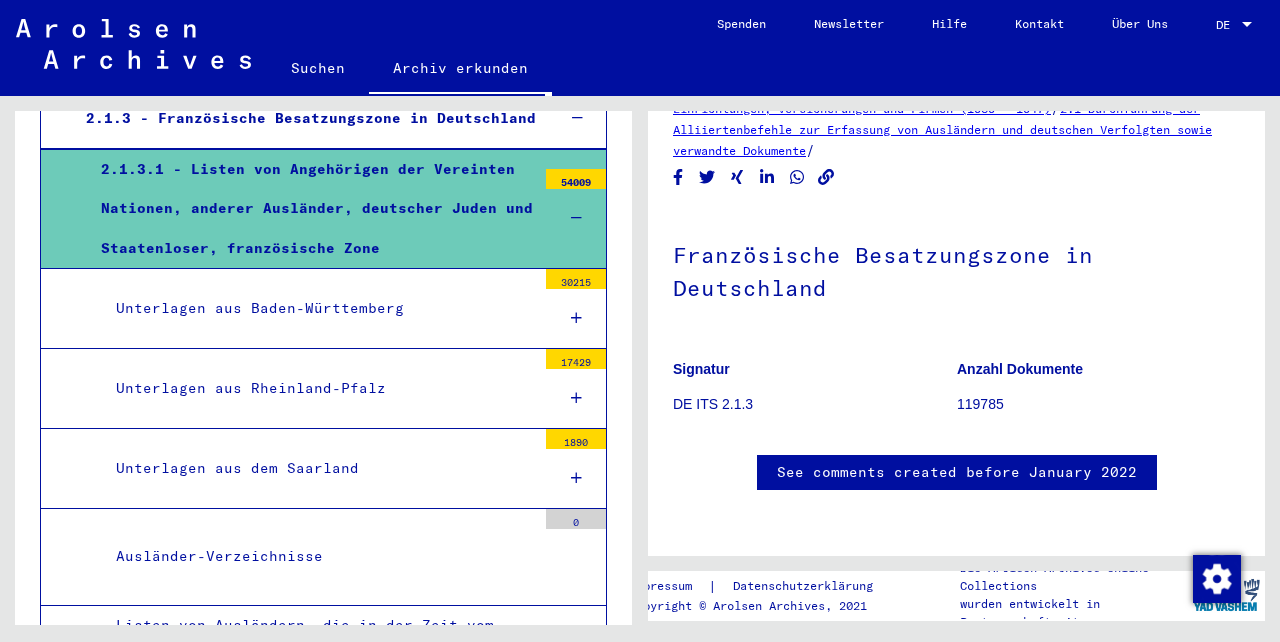 click on "Unterlagen aus Baden-Württemberg" at bounding box center [318, 308] 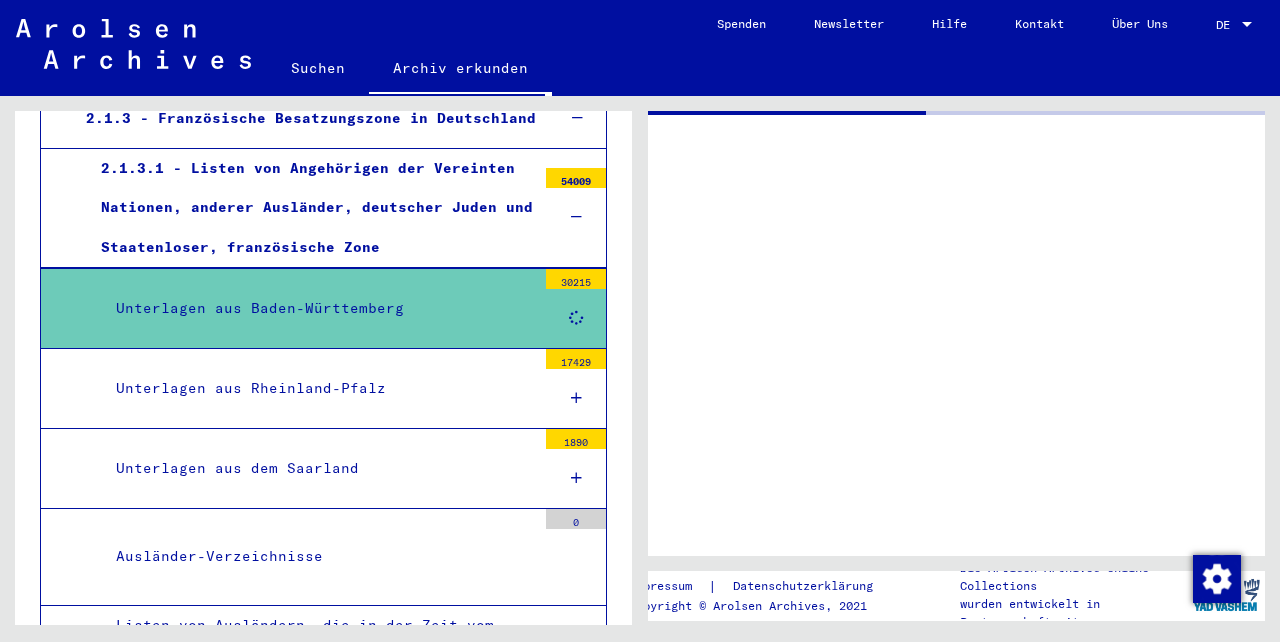 scroll, scrollTop: 0, scrollLeft: 0, axis: both 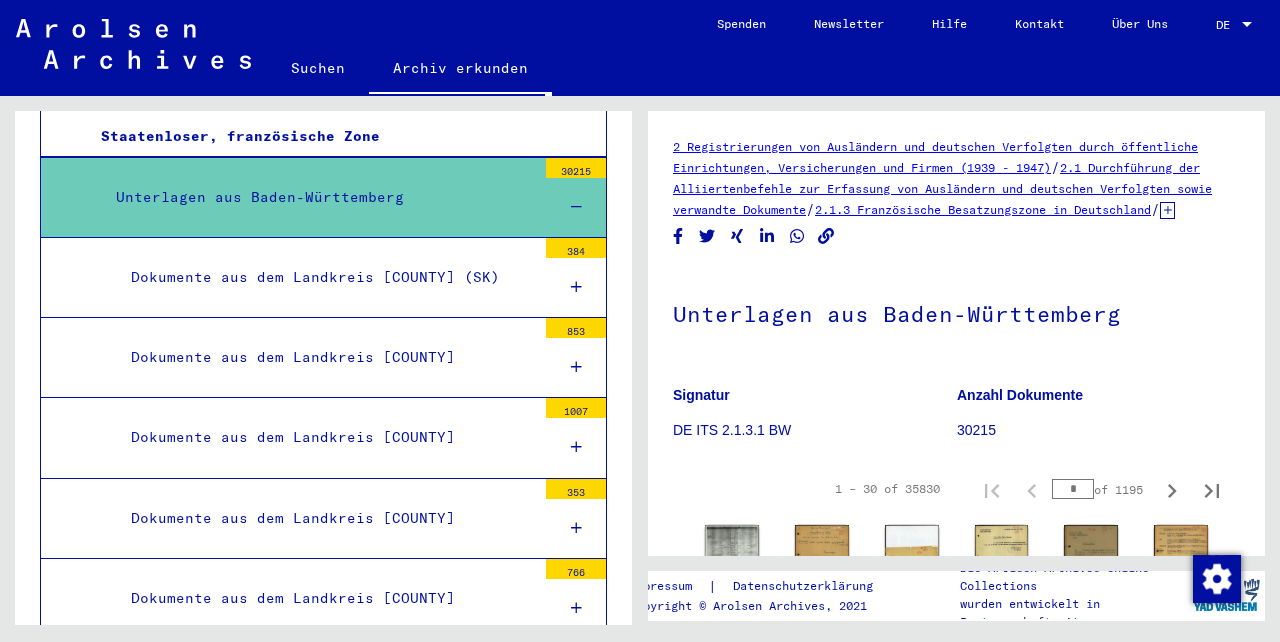 click on "Dokumente aus dem Landkreis [COUNTY]" at bounding box center [326, 357] 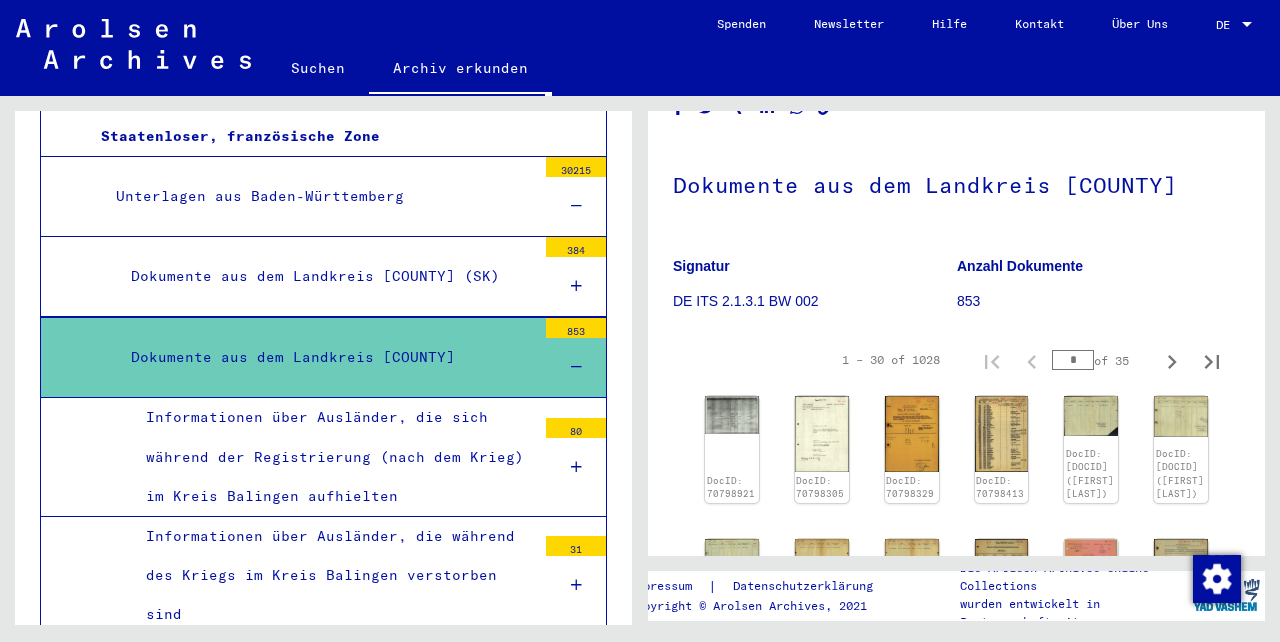 scroll, scrollTop: 133, scrollLeft: 0, axis: vertical 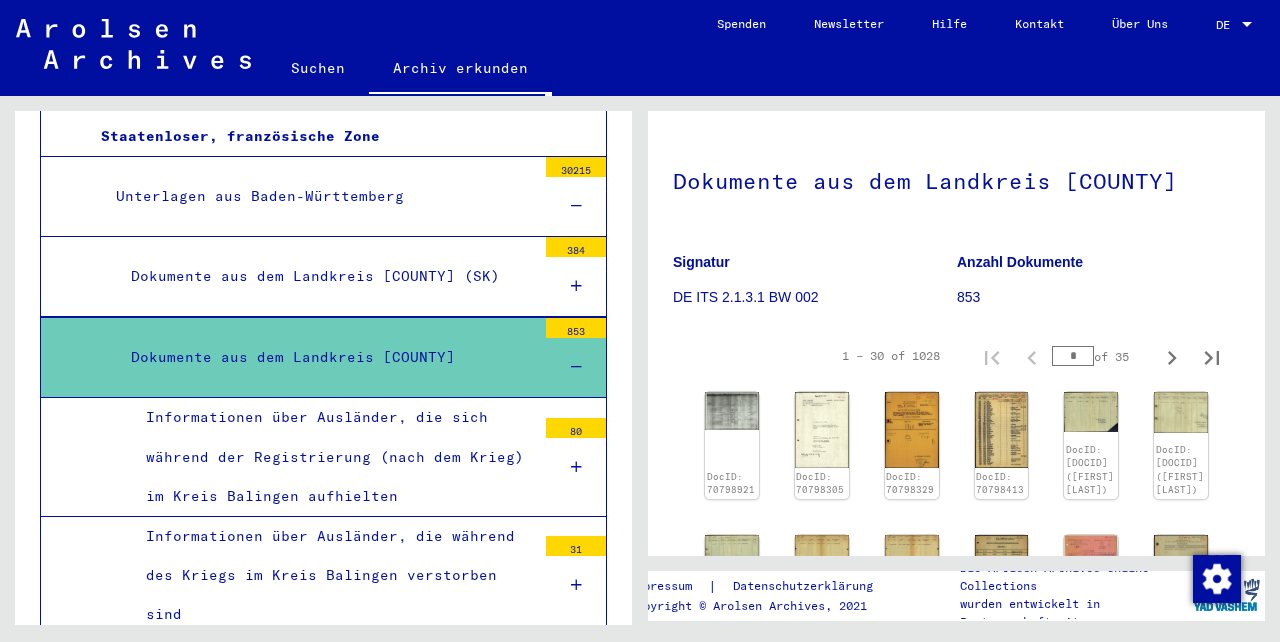 click on "Informationen über Ausländer, die sich während der Registrierung (nach dem Krieg) im Kreis Balingen aufhielten" at bounding box center [333, 457] 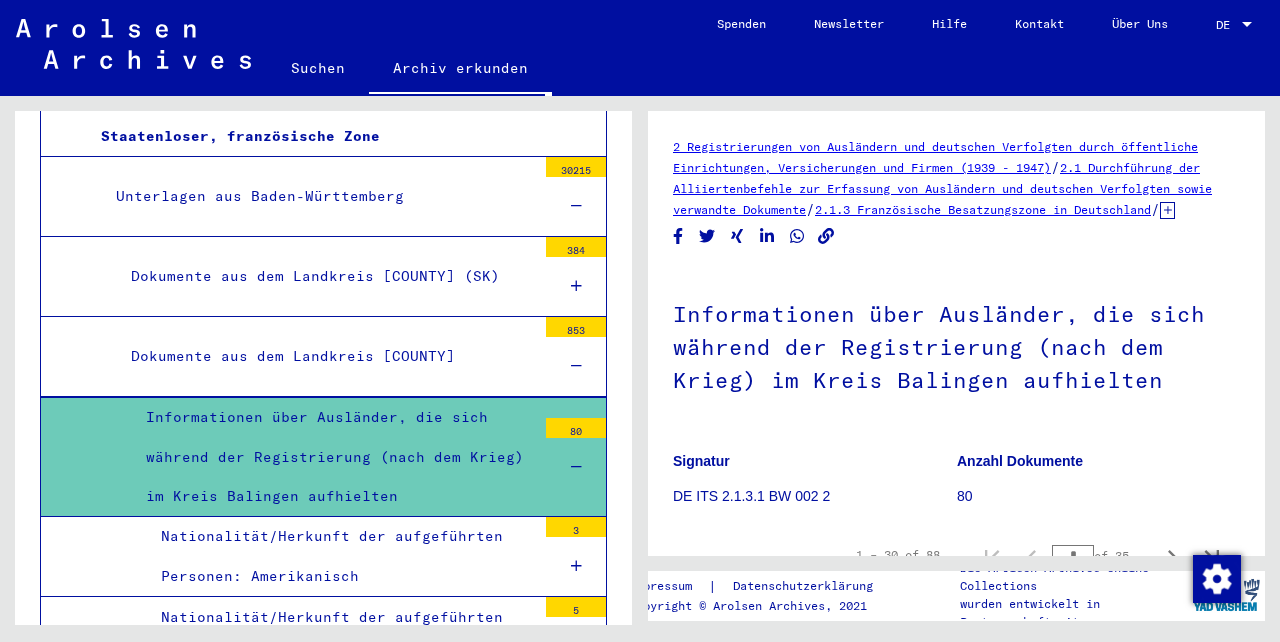 click on "Dokumente aus dem Landkreis [COUNTY]" at bounding box center [326, 356] 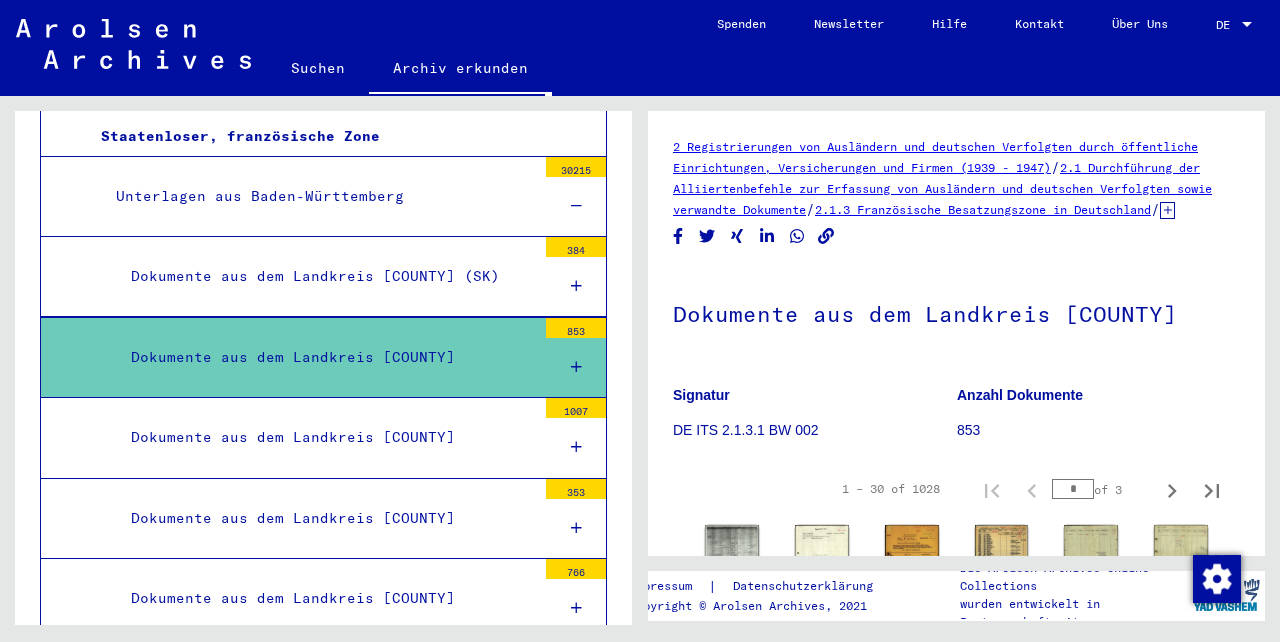 click at bounding box center (576, 367) 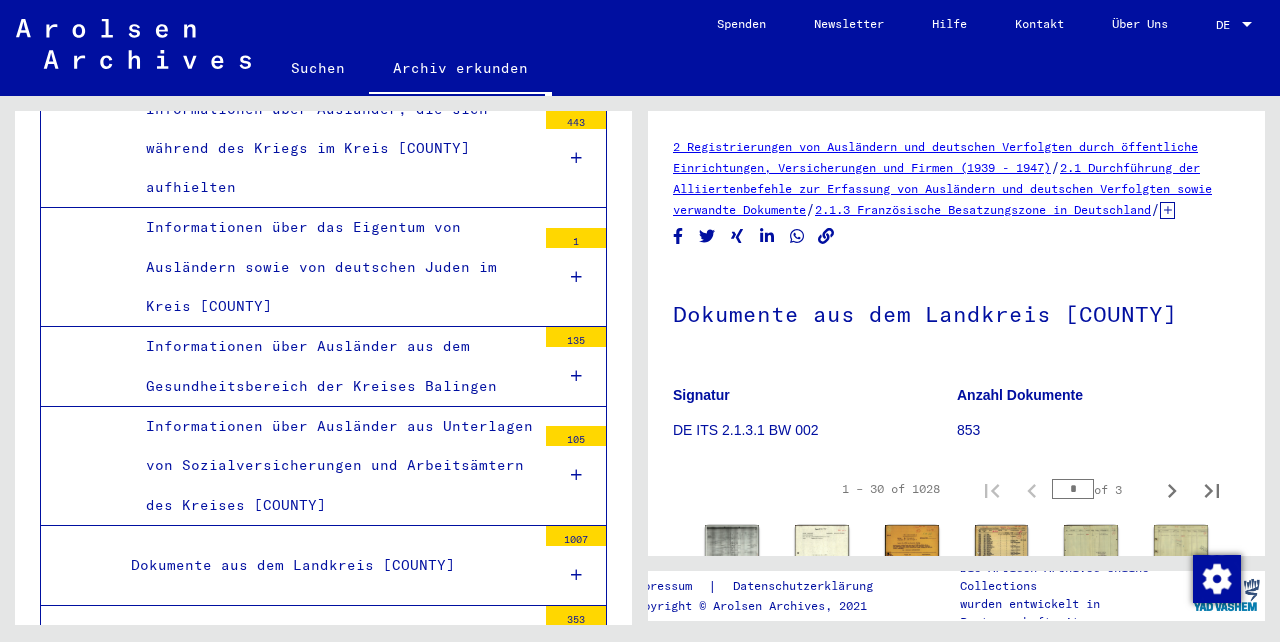 scroll, scrollTop: 1583, scrollLeft: 0, axis: vertical 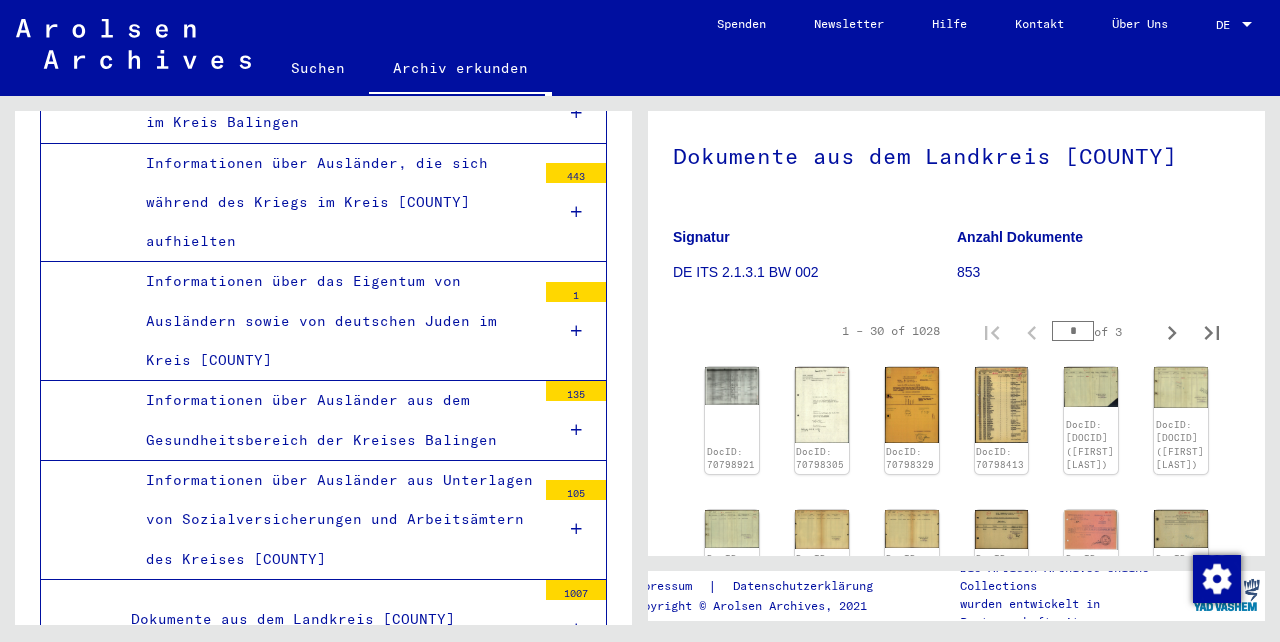 click at bounding box center (576, 529) 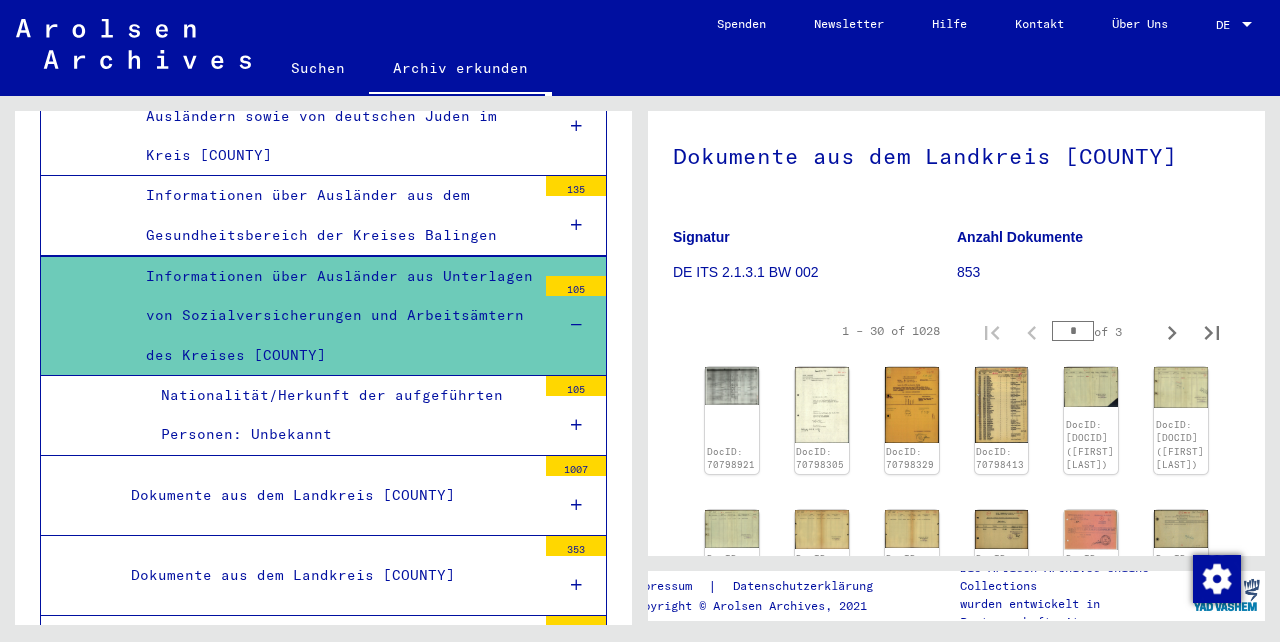 scroll, scrollTop: 1640, scrollLeft: 0, axis: vertical 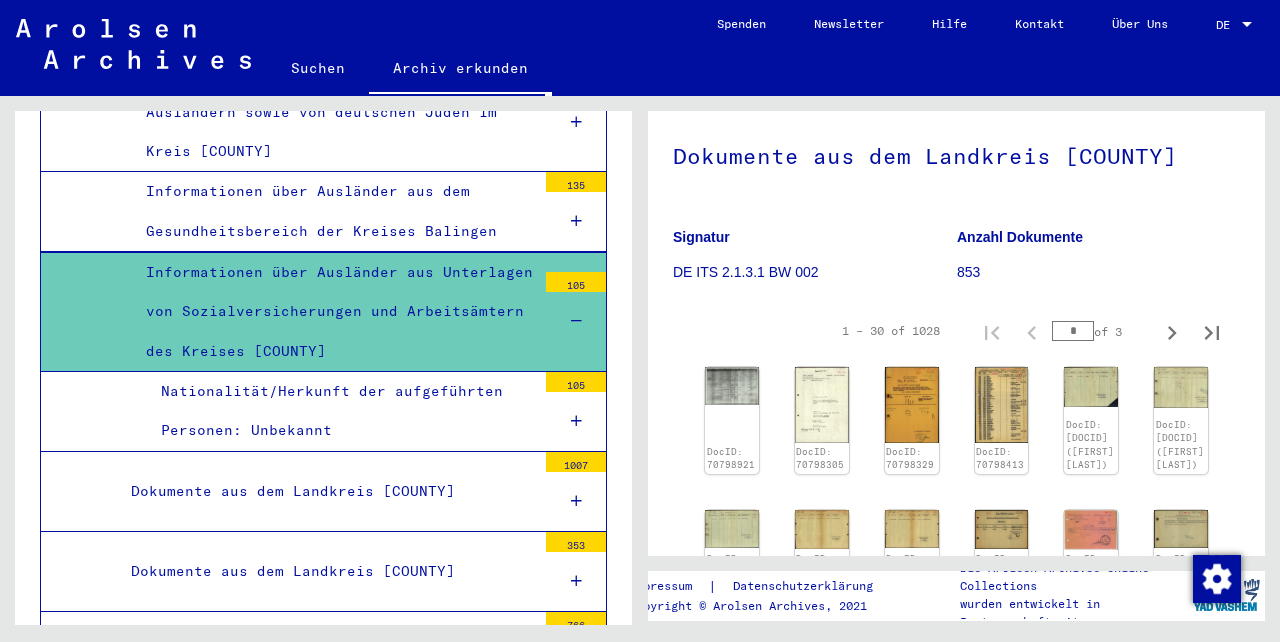 click at bounding box center (576, 421) 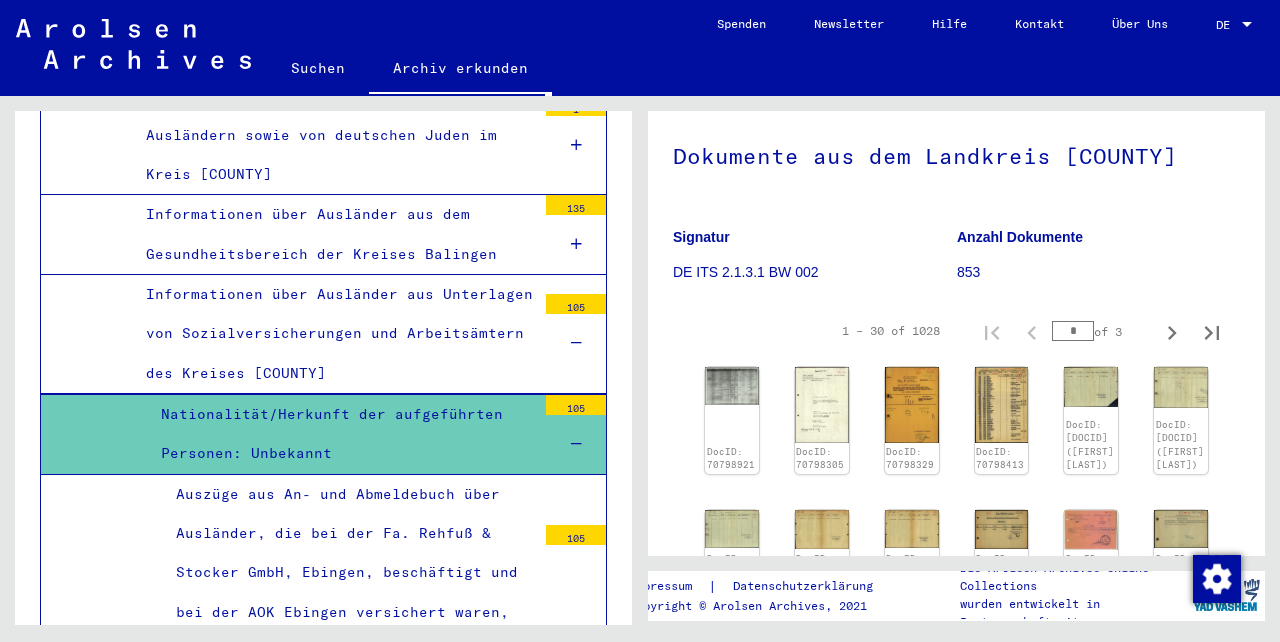 scroll, scrollTop: 1616, scrollLeft: 0, axis: vertical 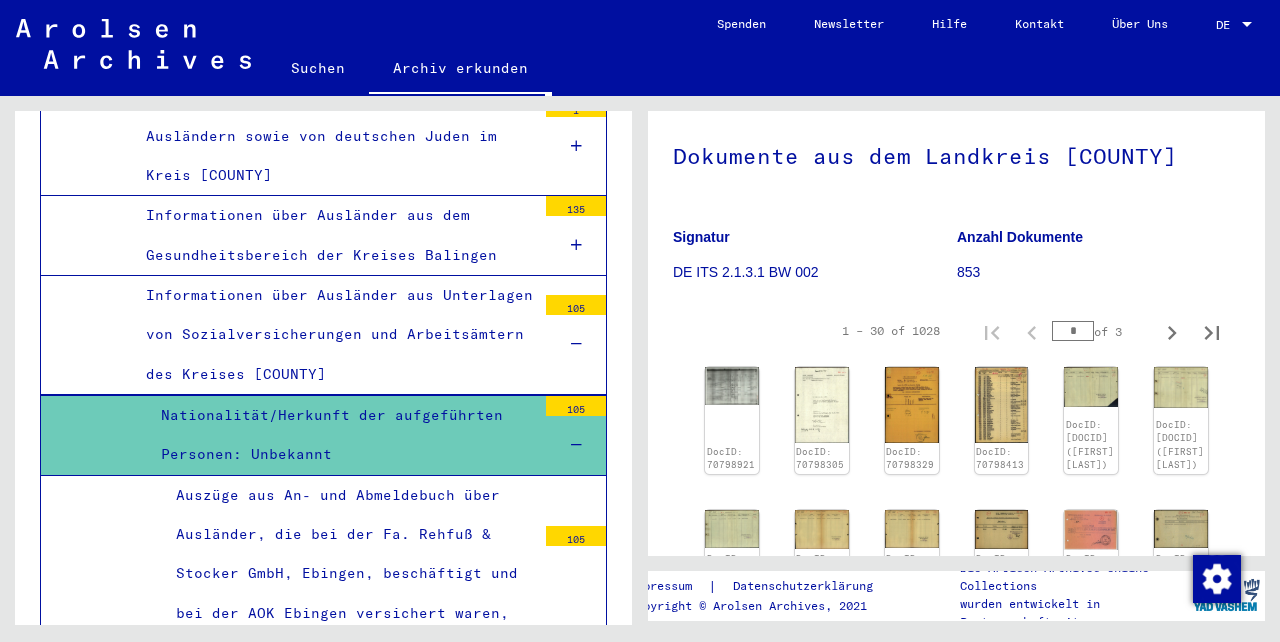 click on "Auszüge aus An- und Abmeldebuch über Ausländer, die bei der Fa. Rehfuß & Stocker GmbH, Ebingen, beschäftigt und bei der AOK Ebingen versichert waren, Beschäftigungszeiten: 11.04.40-15.07.45" at bounding box center [348, 574] 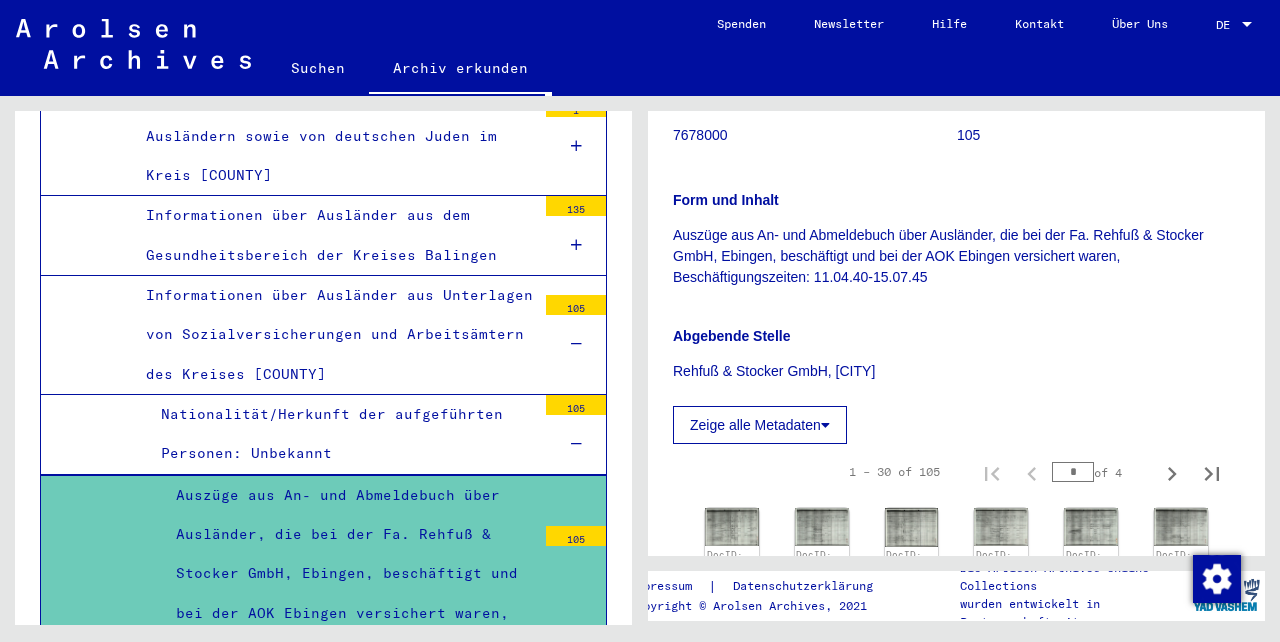 scroll, scrollTop: 579, scrollLeft: 0, axis: vertical 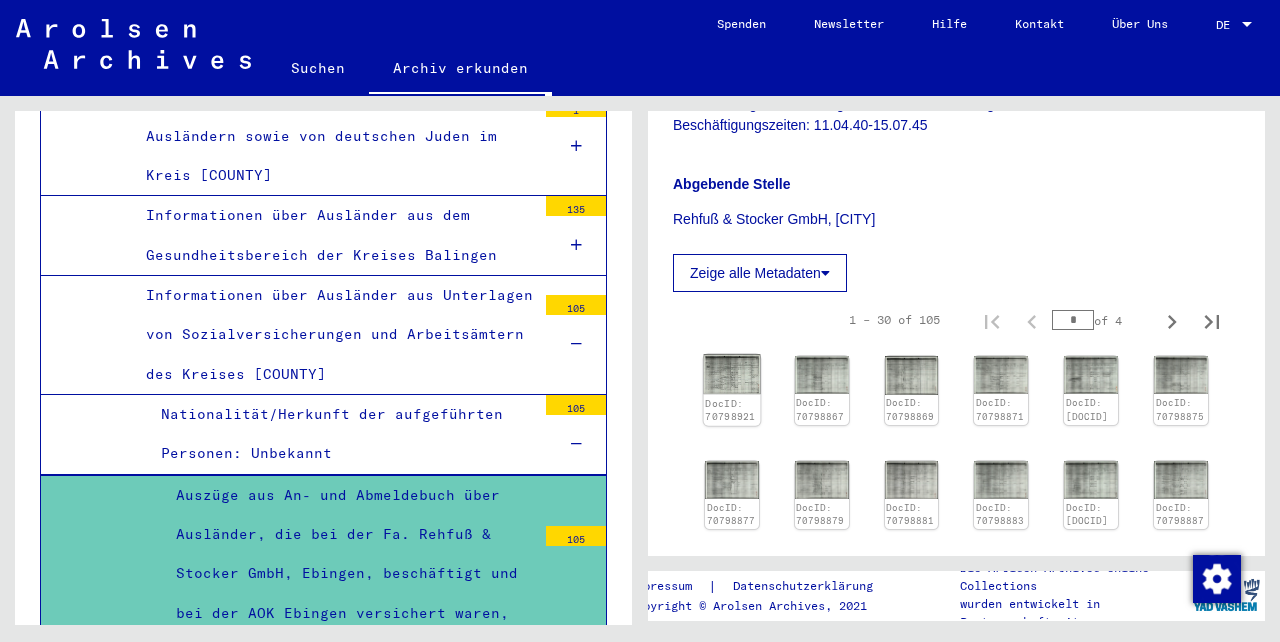 click 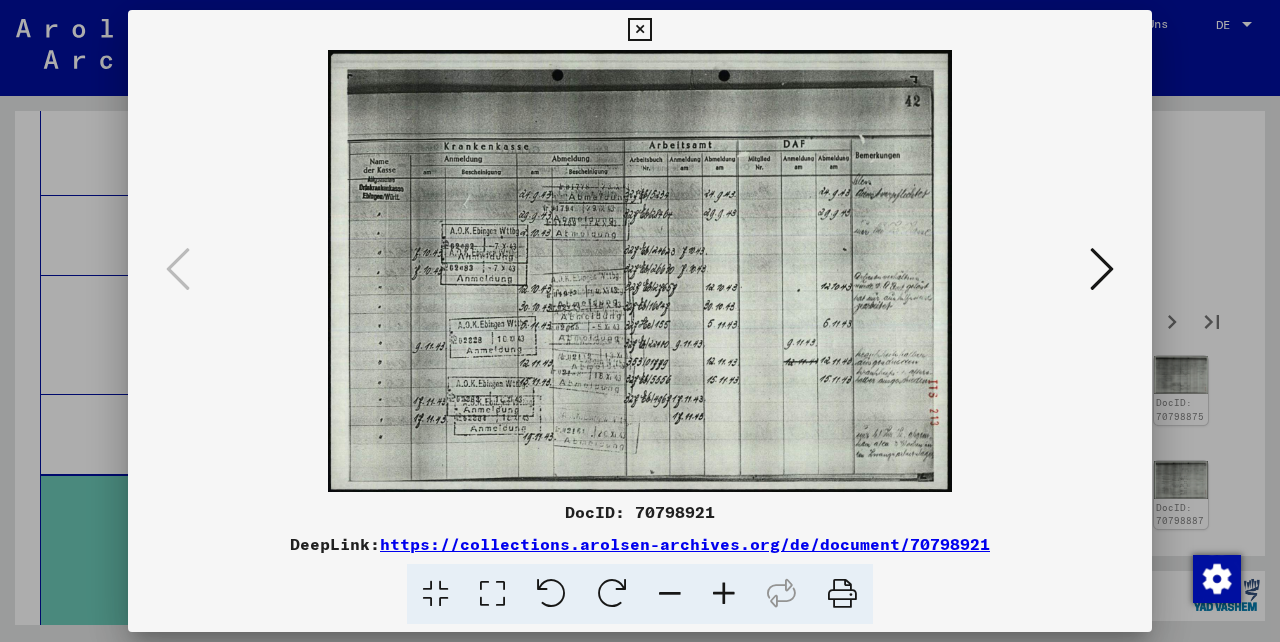 click at bounding box center (1102, 269) 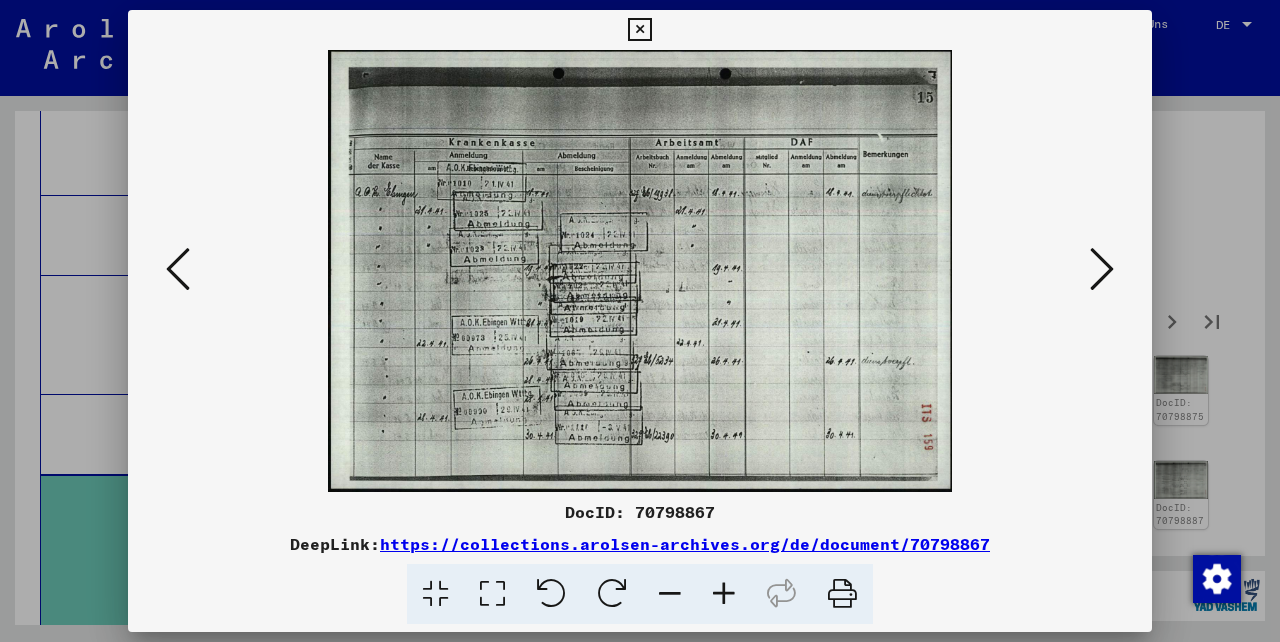 click at bounding box center (1102, 269) 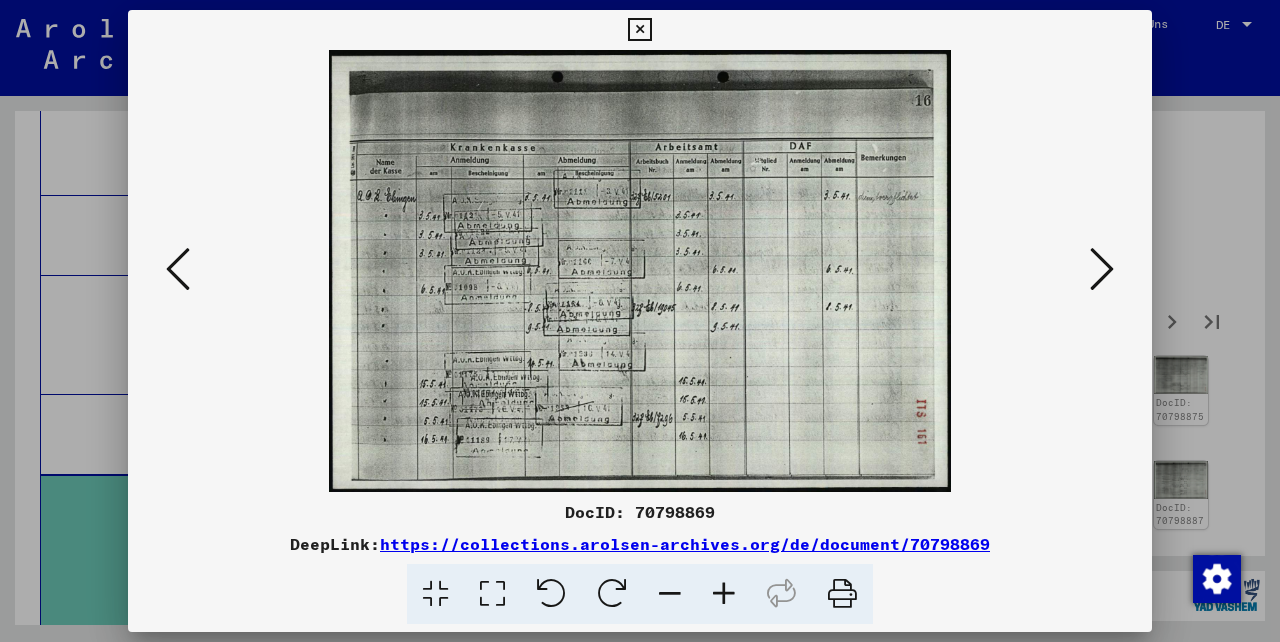 click at bounding box center (1102, 269) 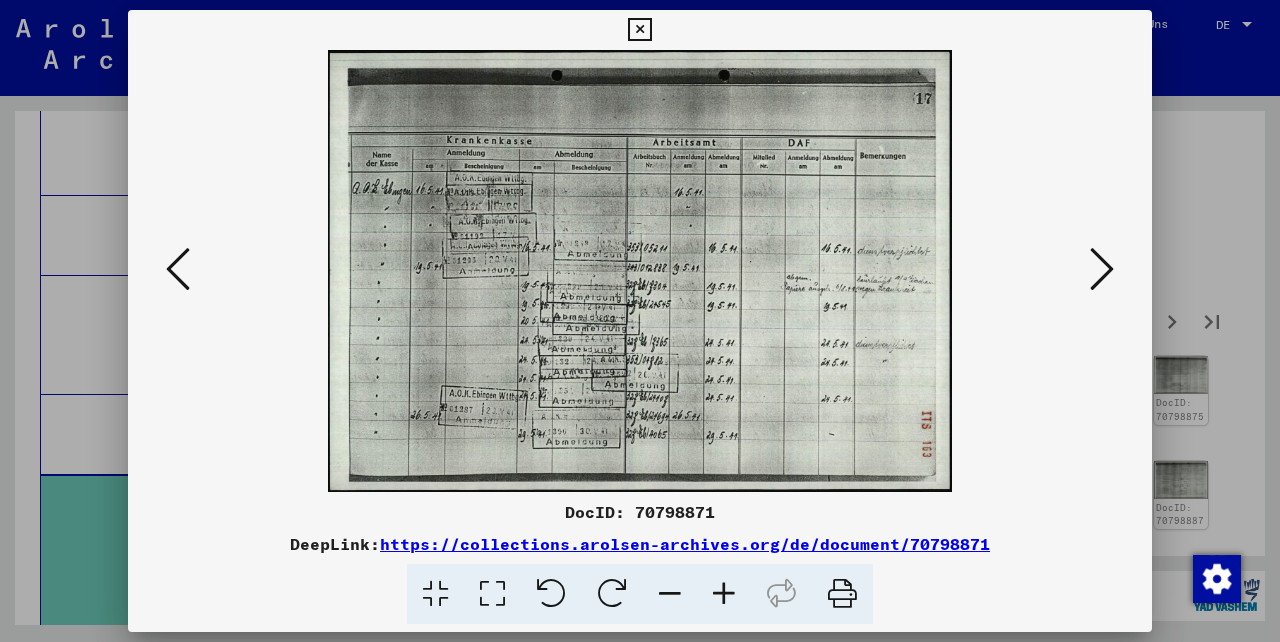 click at bounding box center (1102, 269) 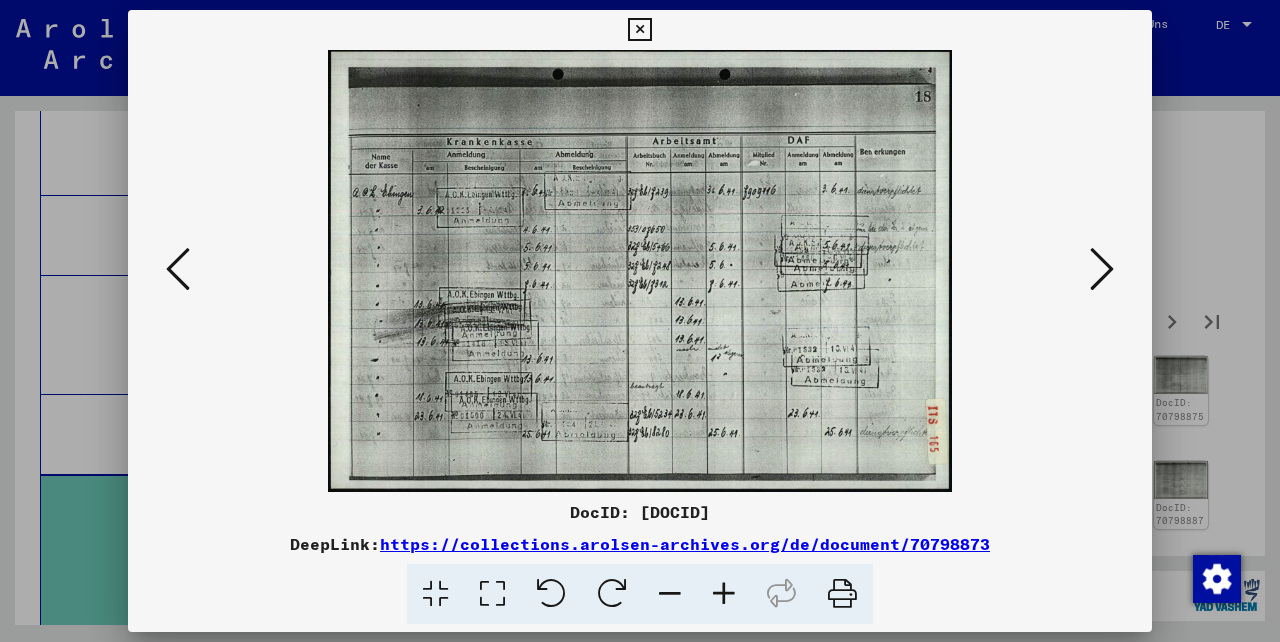 click at bounding box center (1102, 269) 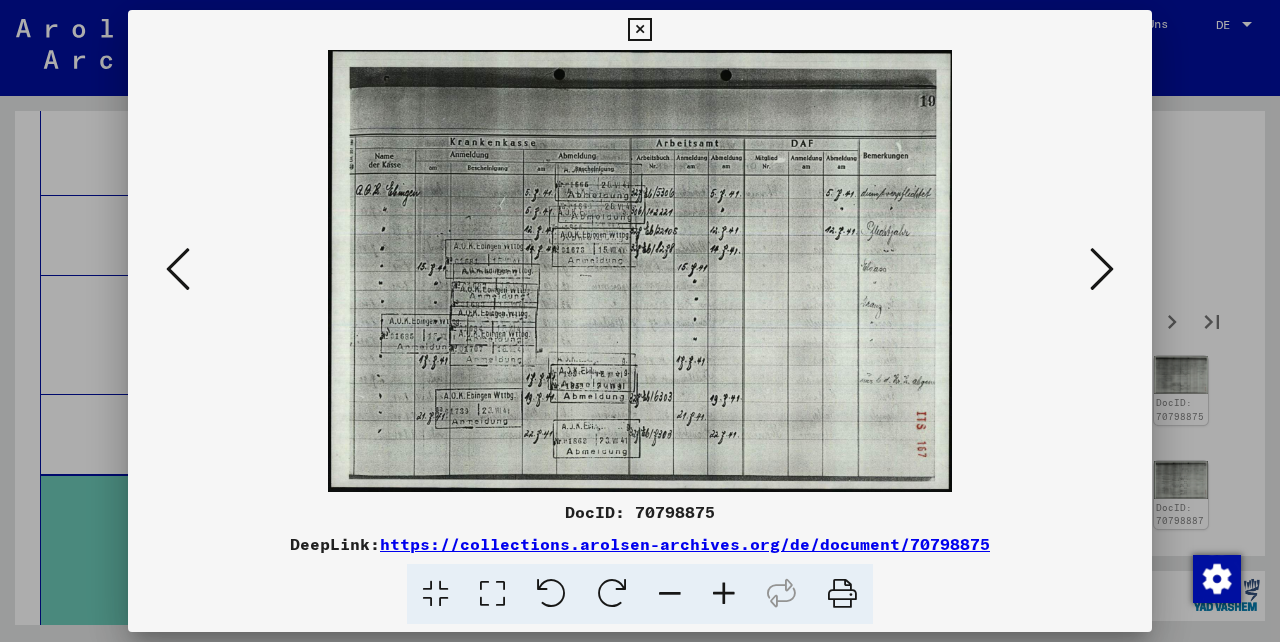 click at bounding box center (1102, 269) 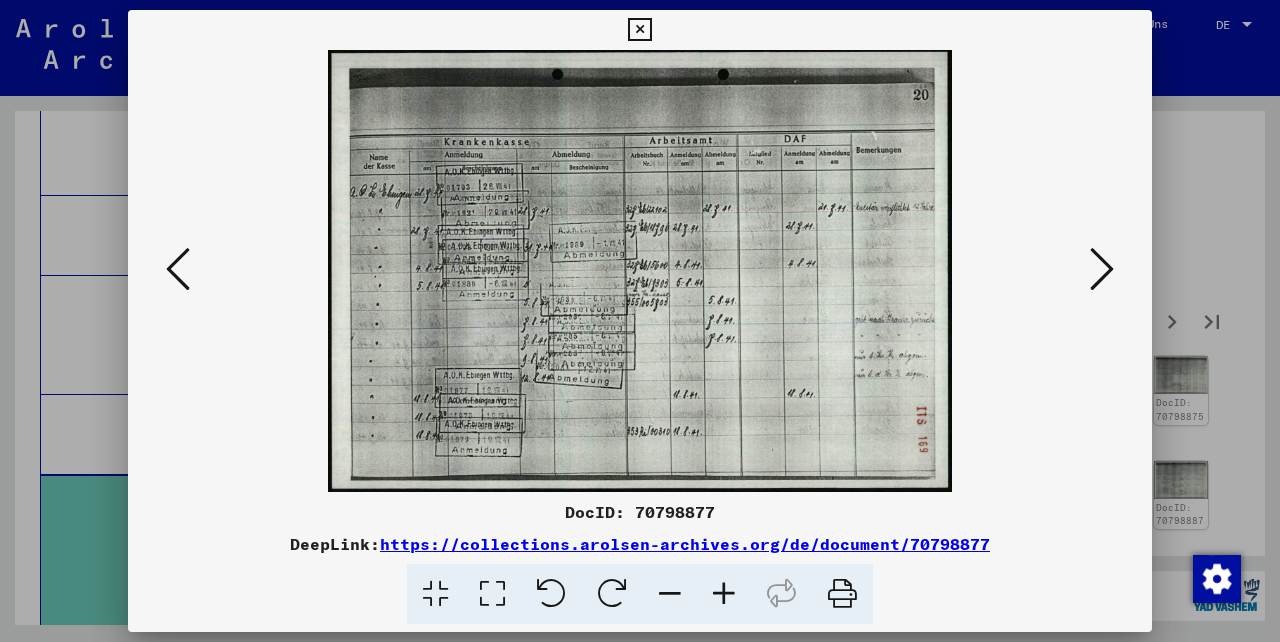 click at bounding box center (1102, 269) 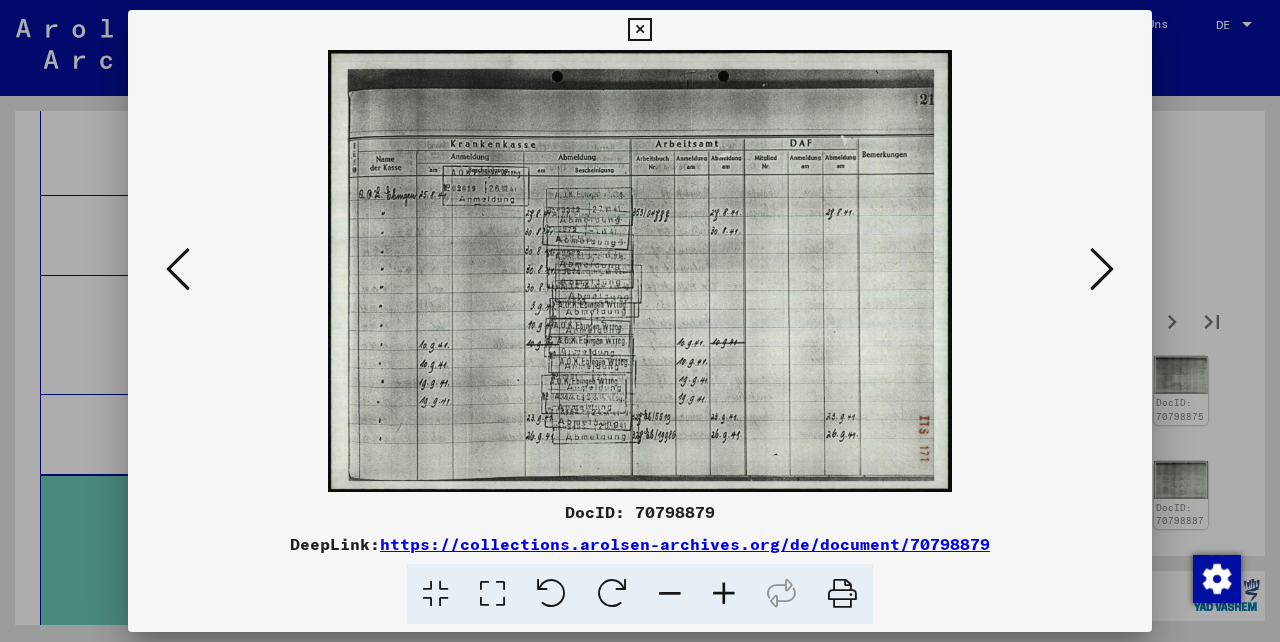 click at bounding box center [1102, 269] 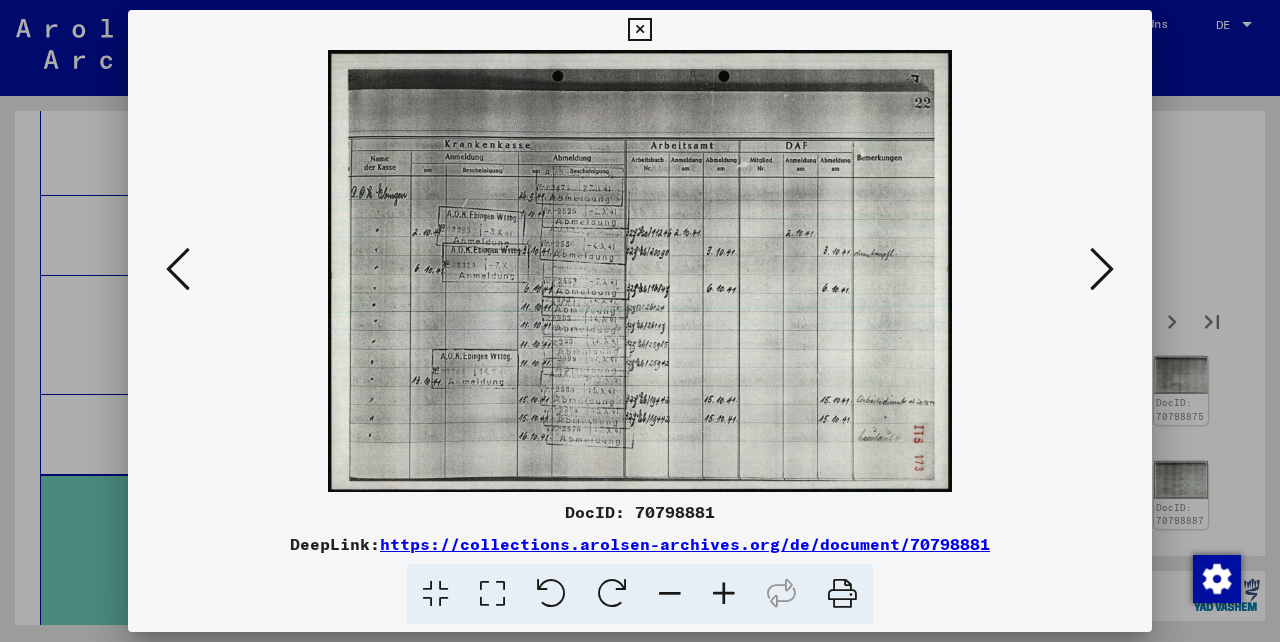 click at bounding box center [1102, 269] 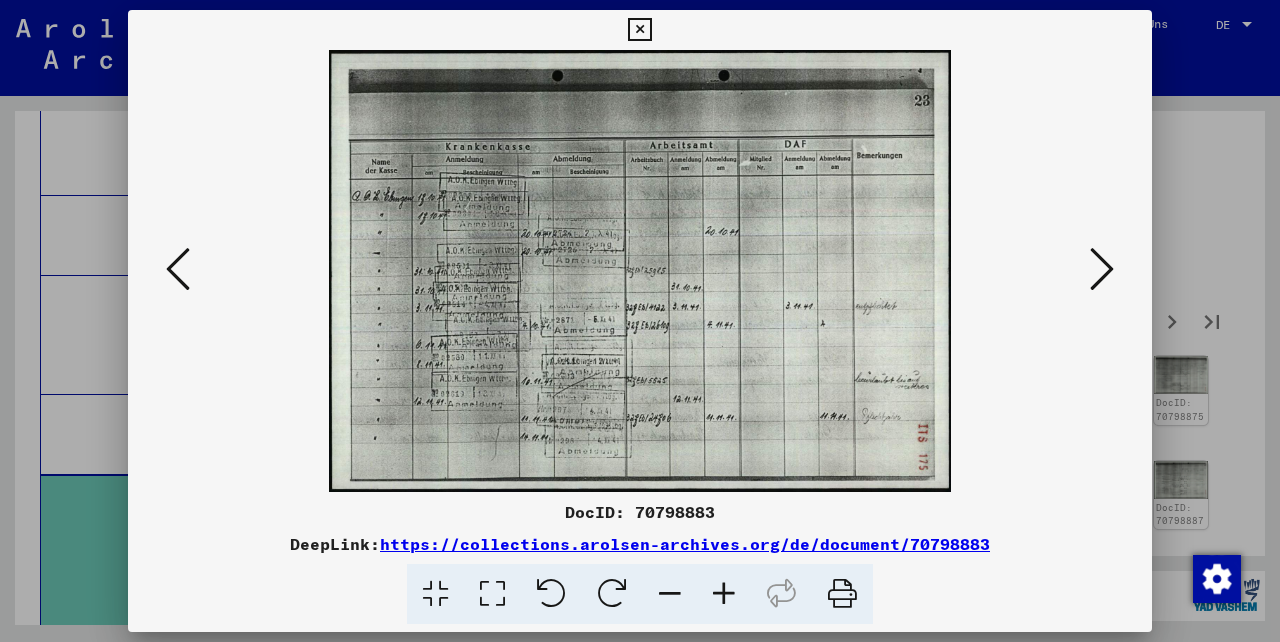 click at bounding box center [1102, 269] 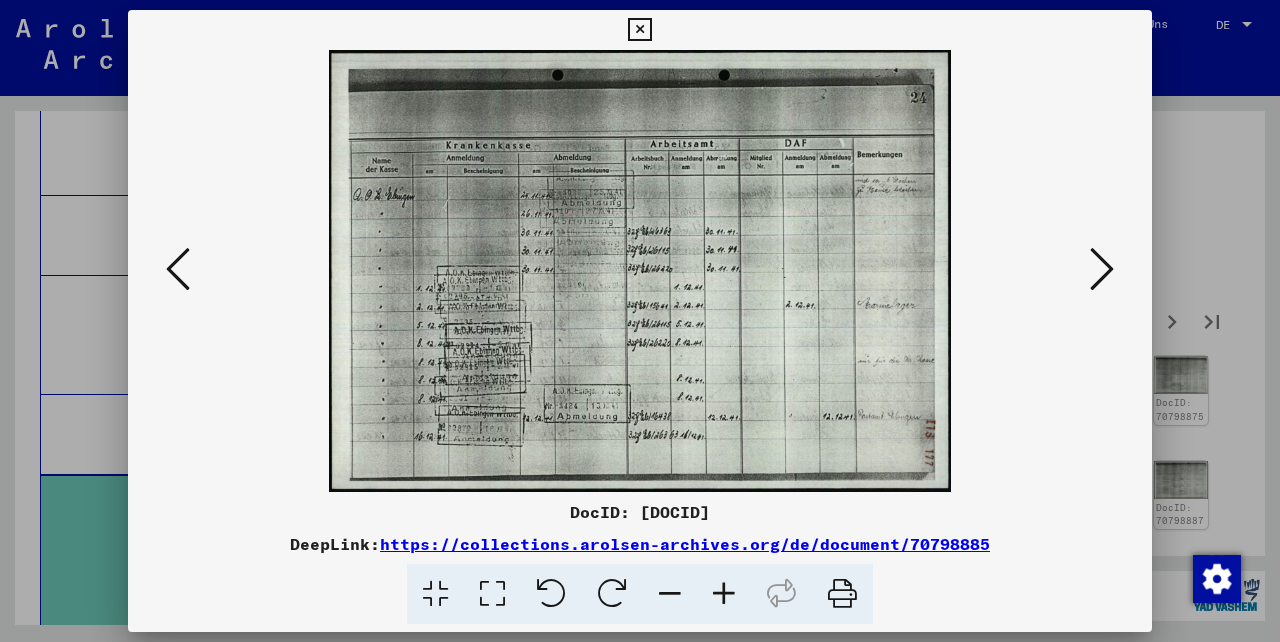 click at bounding box center [1102, 269] 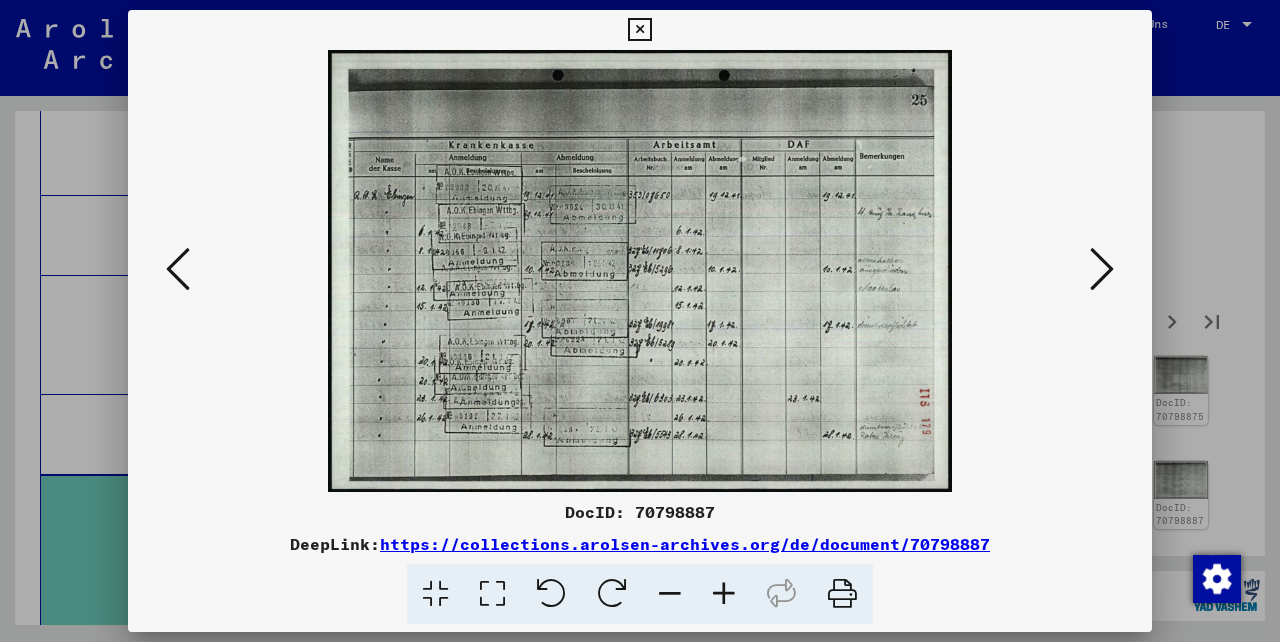click at bounding box center (1102, 269) 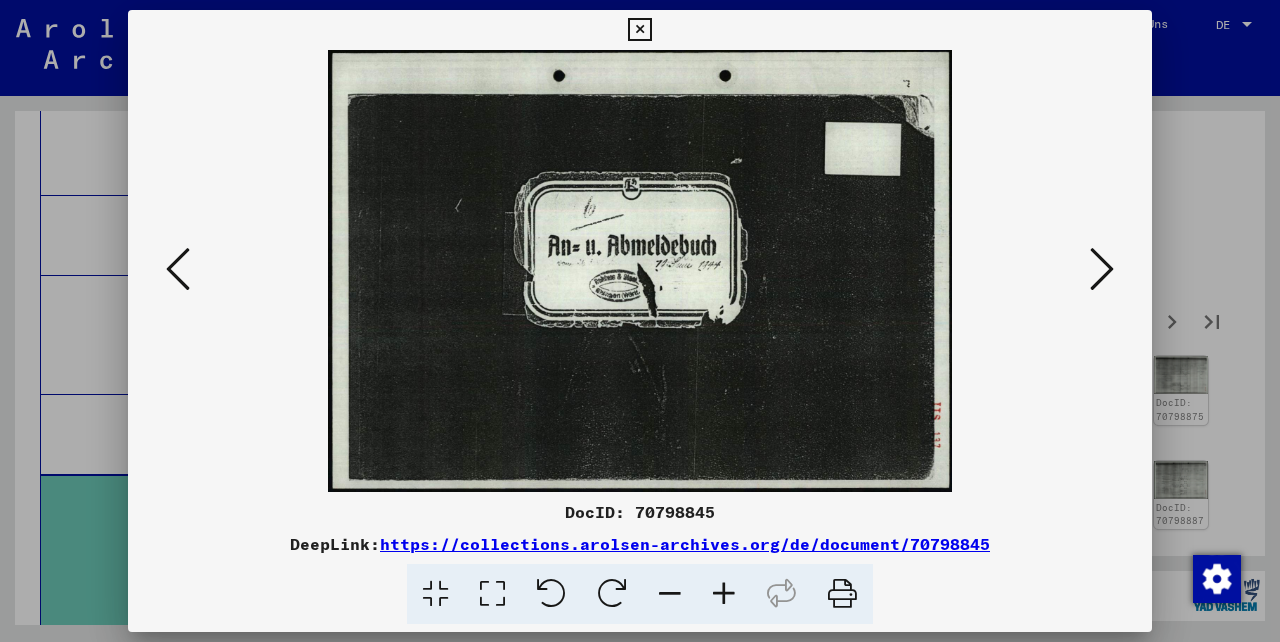 click at bounding box center [1102, 269] 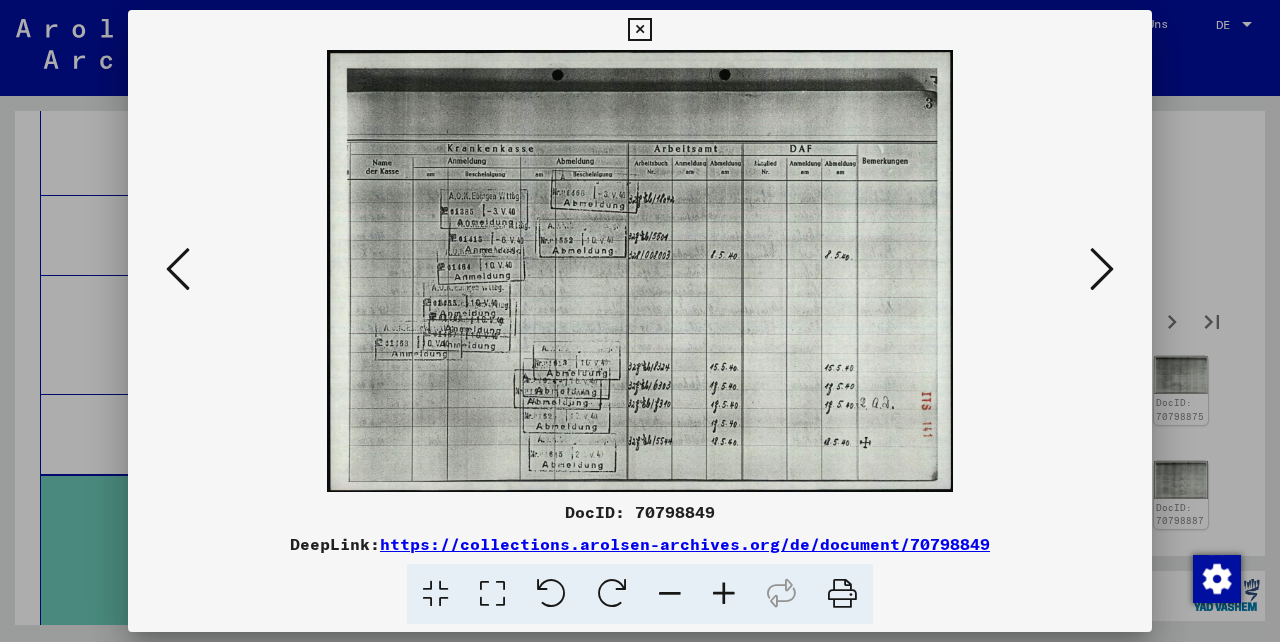 click at bounding box center [1102, 269] 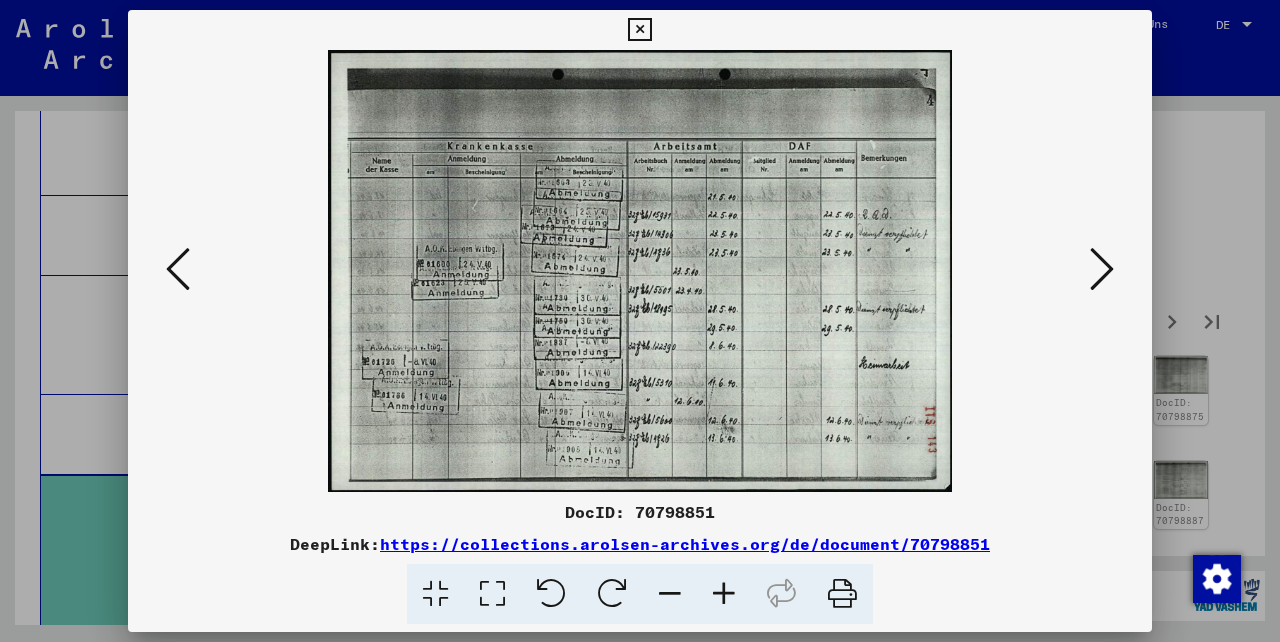 click at bounding box center [1102, 269] 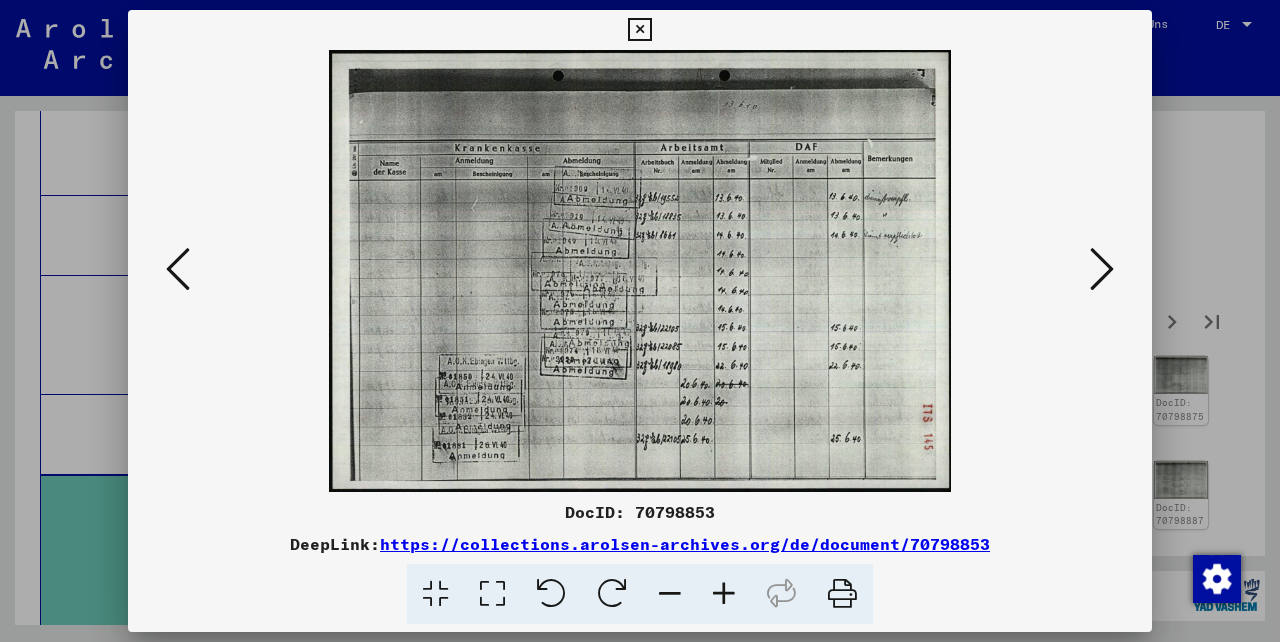 click at bounding box center [1102, 269] 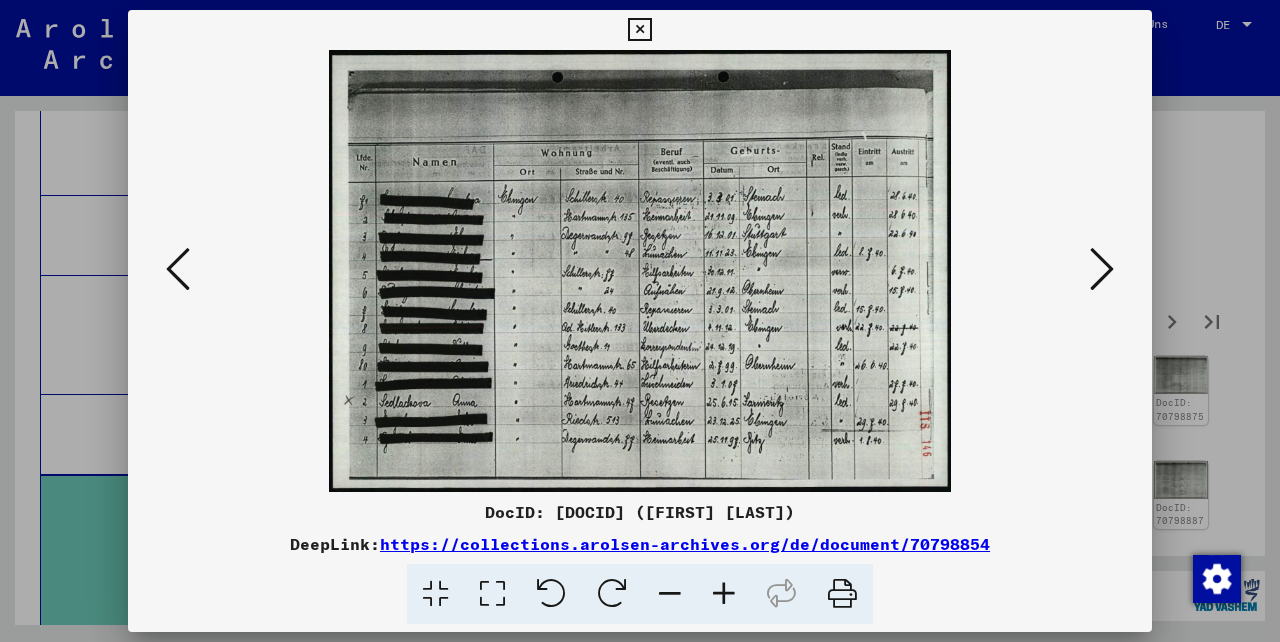 click at bounding box center [1102, 269] 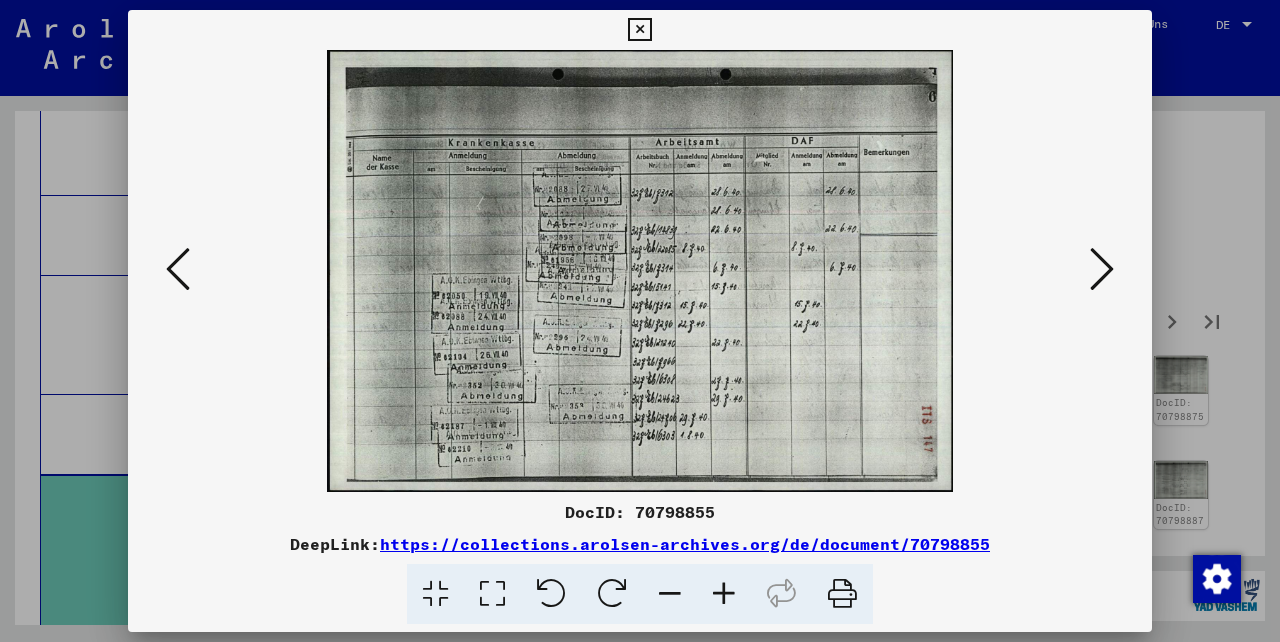 click at bounding box center [1102, 269] 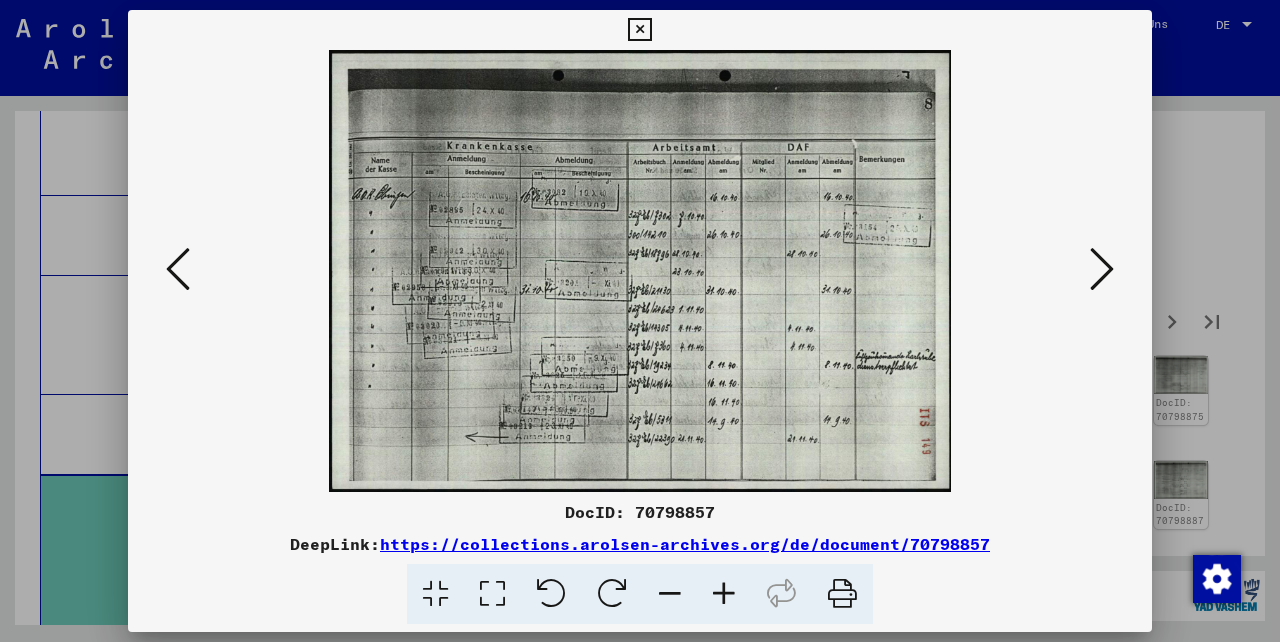 click at bounding box center [1102, 269] 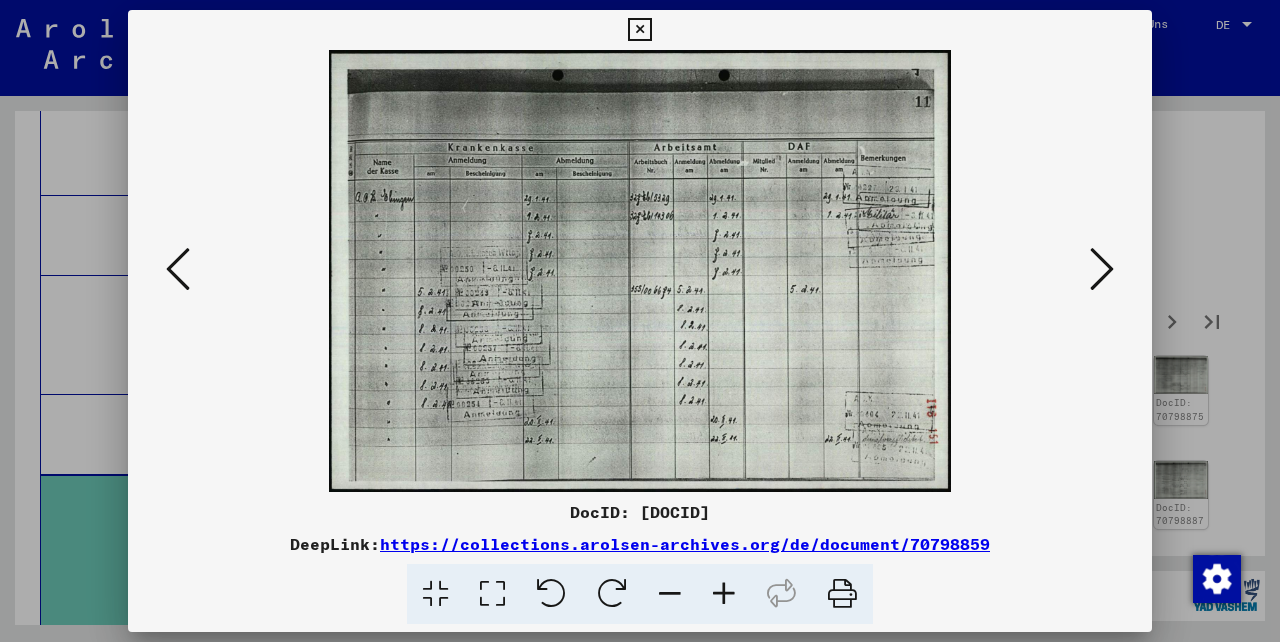 click at bounding box center (639, 30) 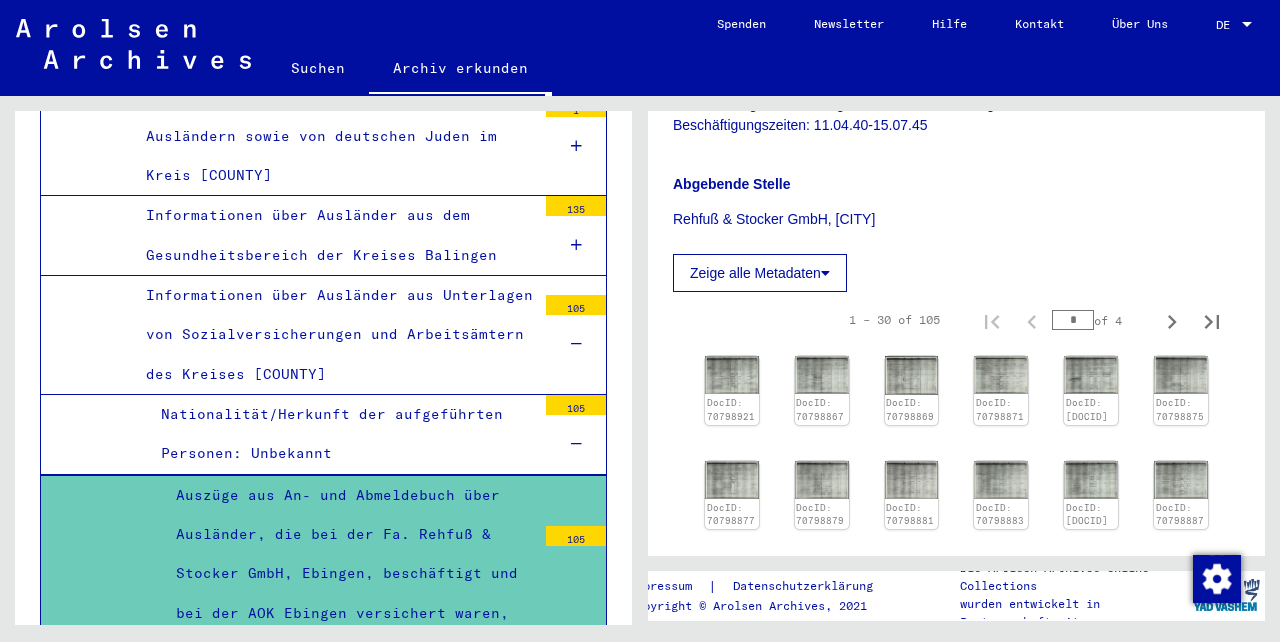 click on "Nationalität/Herkunft der aufgeführten Personen: Unbekannt" at bounding box center [341, 434] 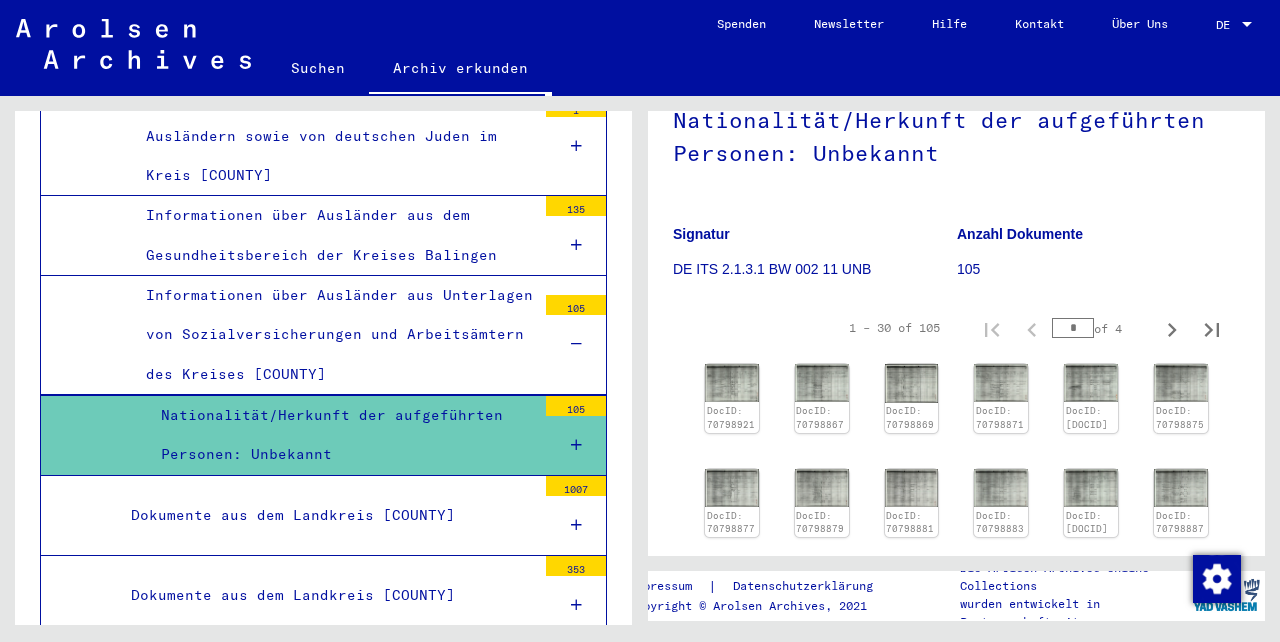 scroll, scrollTop: 261, scrollLeft: 0, axis: vertical 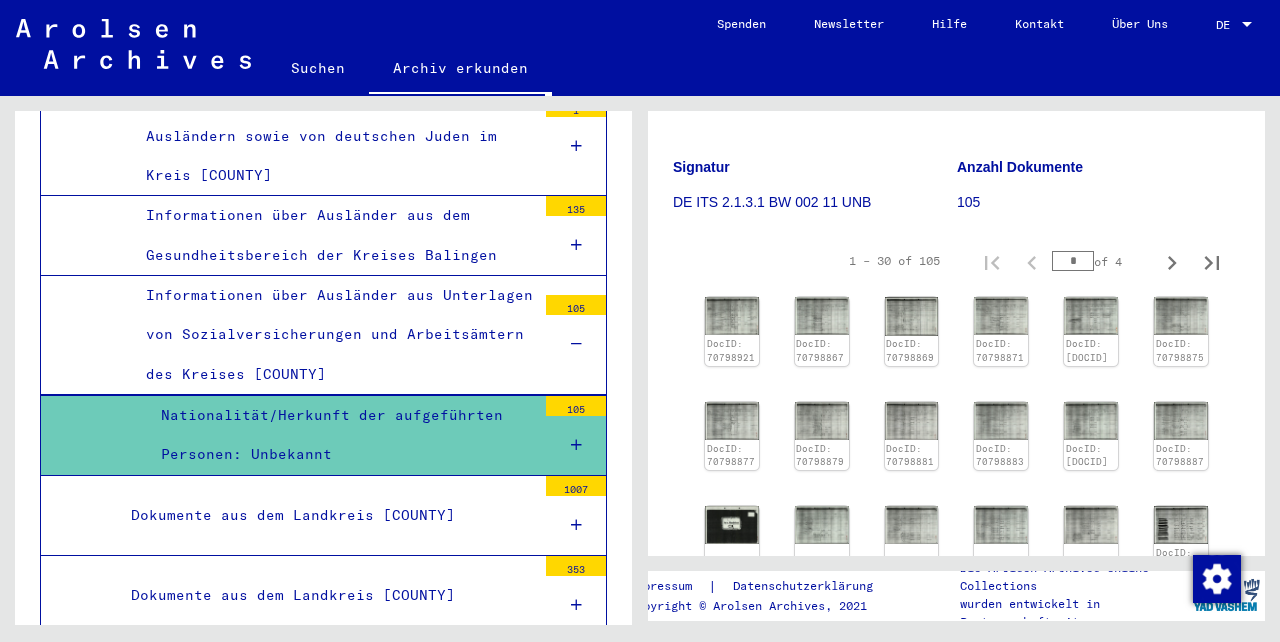 click on "DocID: [DOCID] DocID: [DOCID] DocID: [DOCID] DocID: [DOCID] DocID: [DOCID] DocID: [DOCID] DocID: [DOCID] DocID: [DOCID] DocID: [DOCID] DocID: [DOCID] DocID: [DOCID] DocID: [DOCID] DocID: [DOCID] DocID: [DOCID] DocID: [DOCID] DocID: [DOCID] DocID: [DOCID] DocID: [DOCID] ([FIRST] [LAST]) DocID: [DOCID] DocID: [DOCID] DocID: [DOCID] DocID: [DOCID] DocID: [DOCID] DocID: [DOCID] DocID: [DOCID] DocID: [DOCID] DocID: [DOCID] DocID: [DOCID] DocID: [DOCID] DocID: [DOCID] DocID: [DOCID] DocID: [DOCID] DocID: [DOCID] DocID: [DOCID] DocID: [DOCID] ([FIRST] [LAST])" 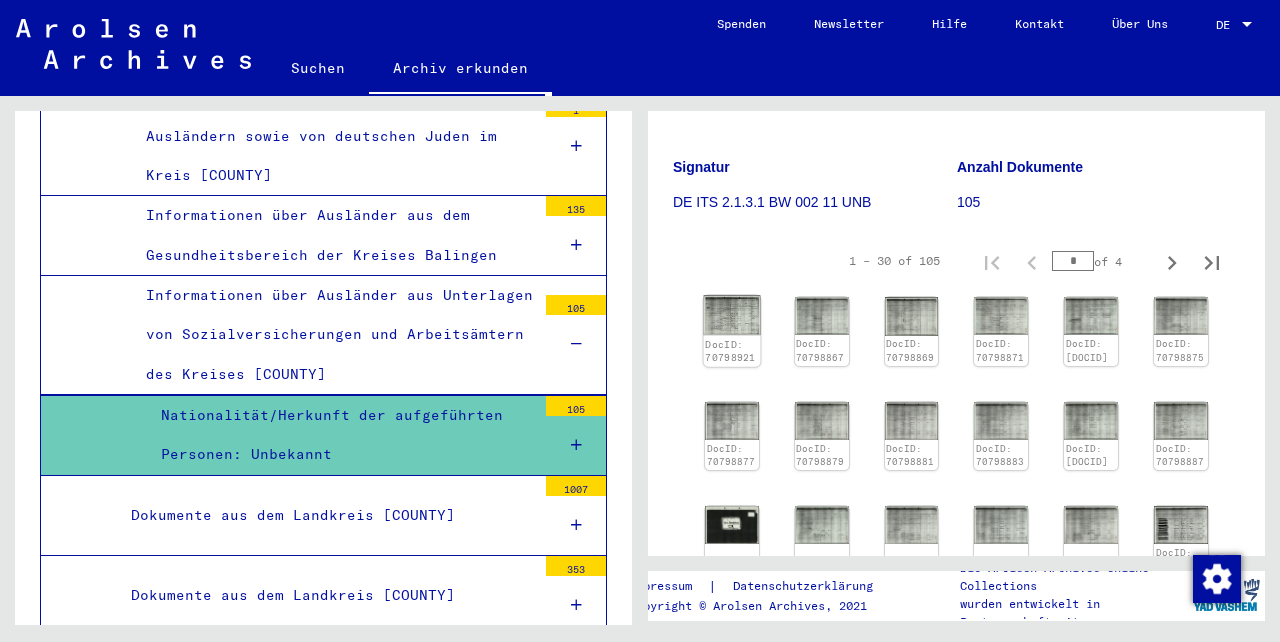 click 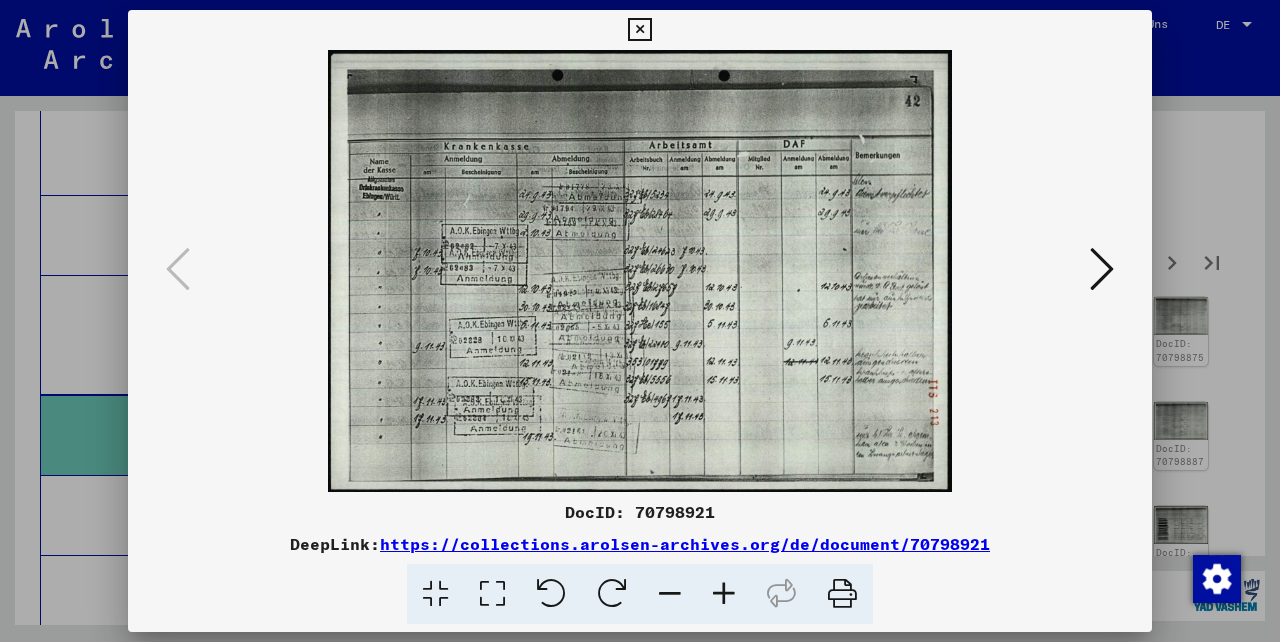 click at bounding box center [1102, 269] 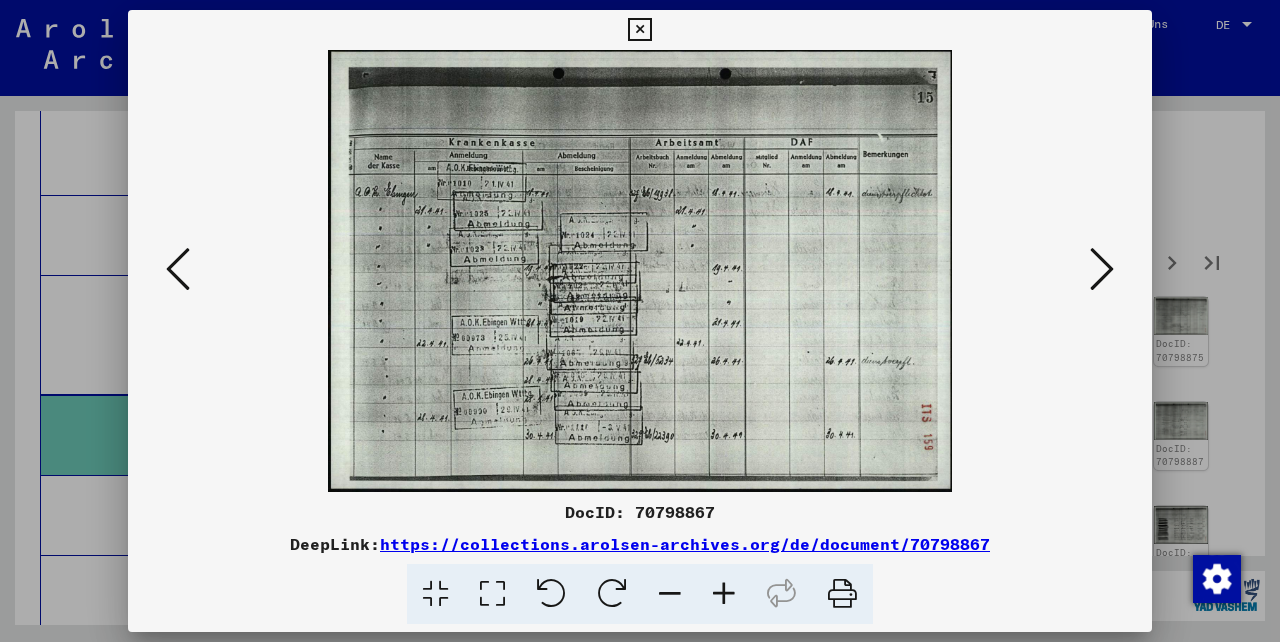 click at bounding box center [1102, 269] 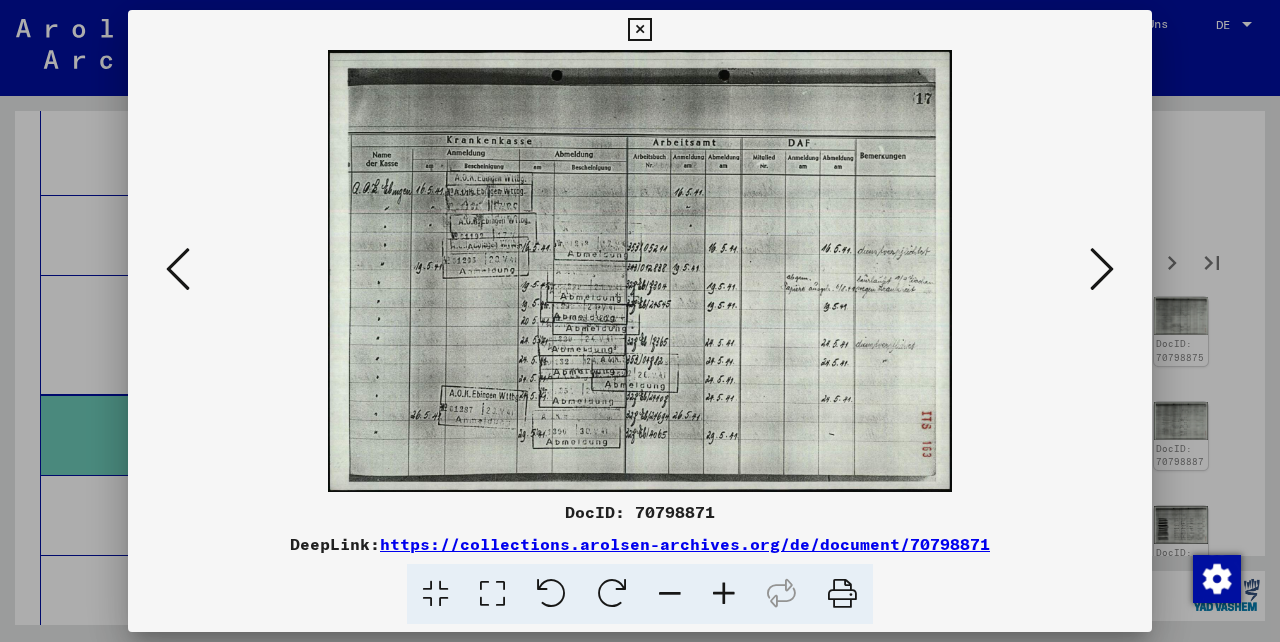 click at bounding box center (1102, 269) 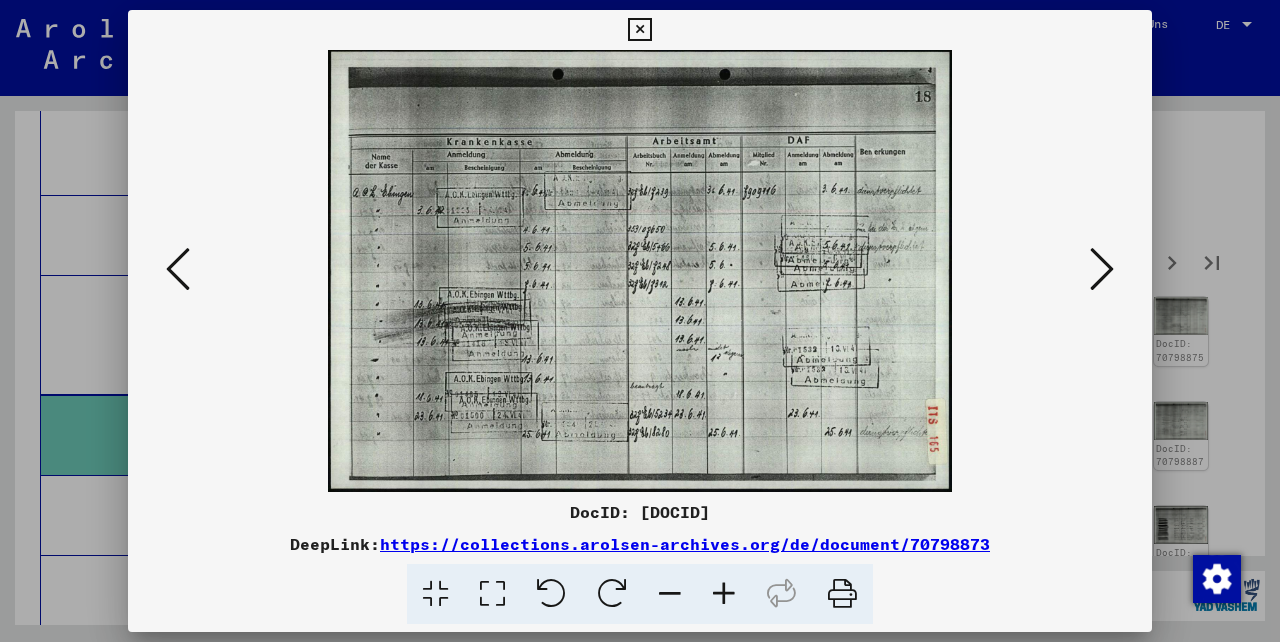 click at bounding box center (1102, 269) 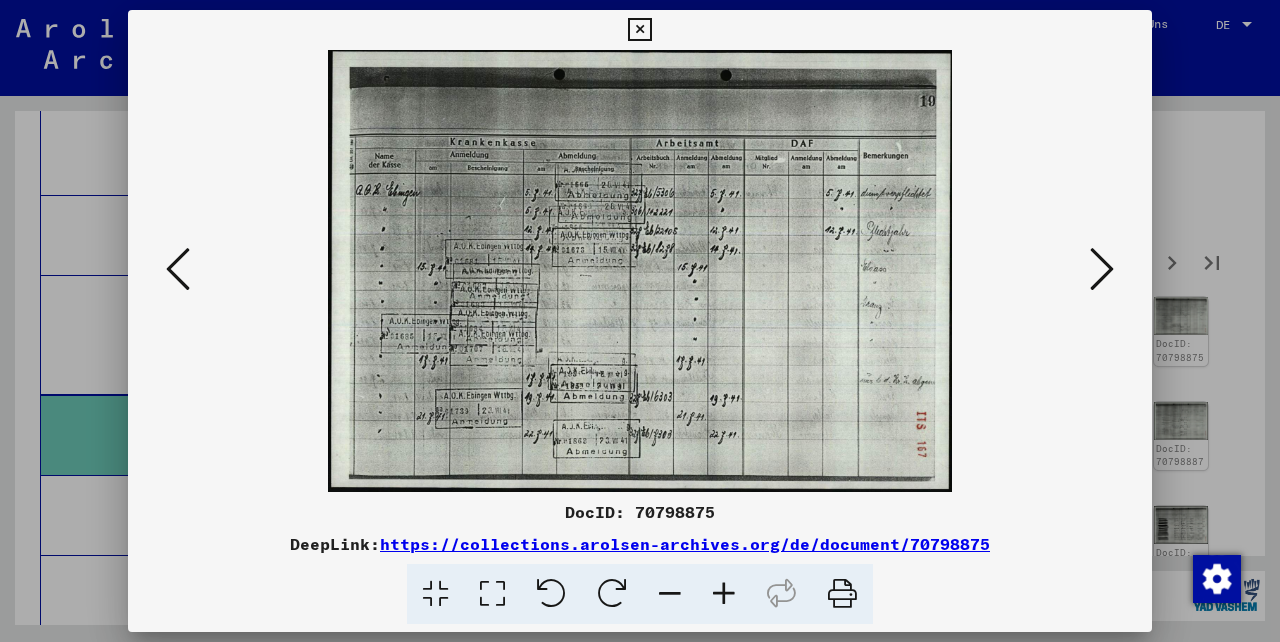 click at bounding box center [1102, 269] 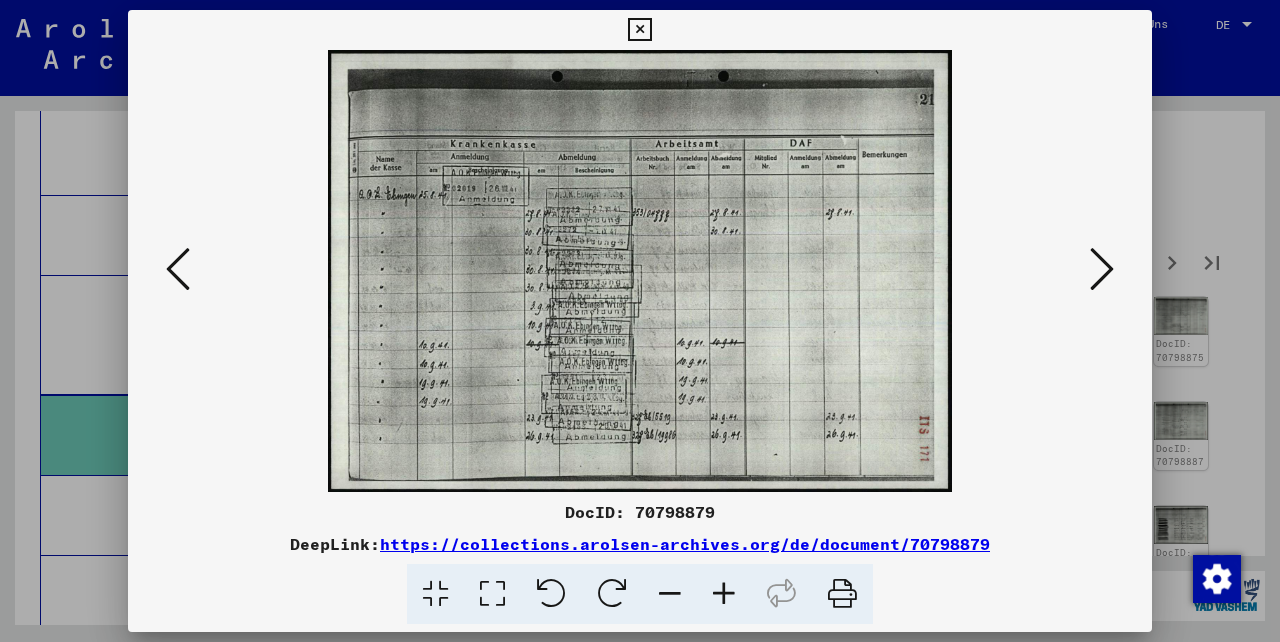 click at bounding box center [1102, 269] 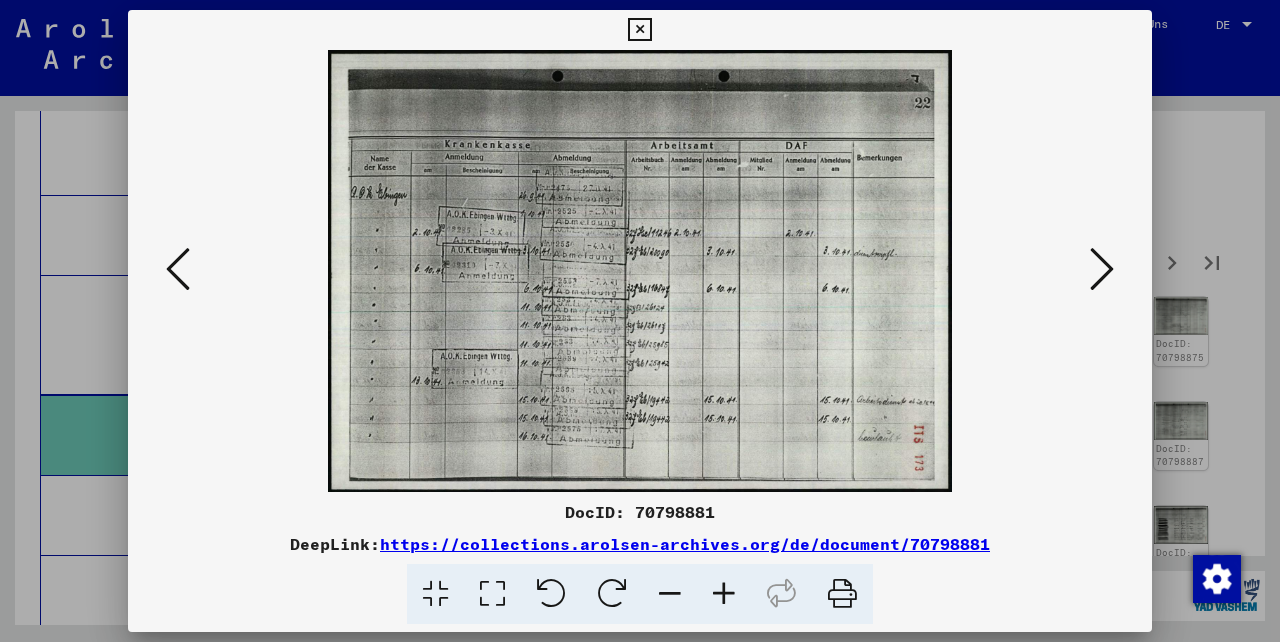click at bounding box center [639, 30] 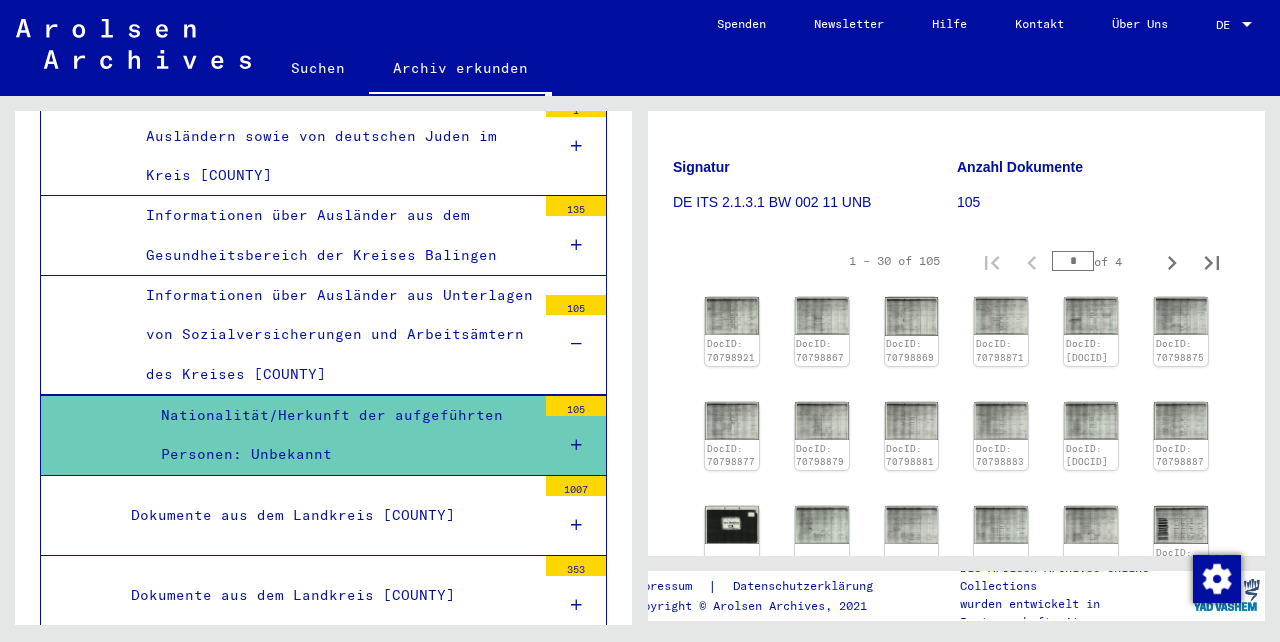 click on "Informationen über Ausländer aus Unterlagen von Sozialversicherungen und Arbeitsämtern des Kreises [COUNTY]" at bounding box center [333, 335] 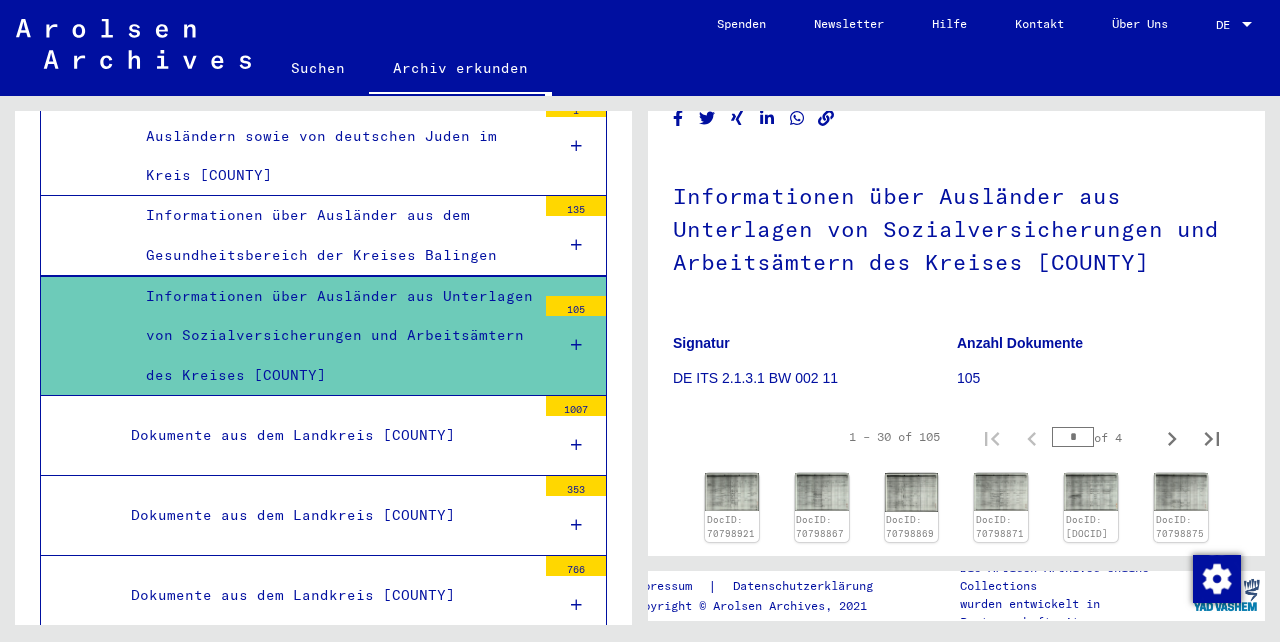scroll, scrollTop: 122, scrollLeft: 0, axis: vertical 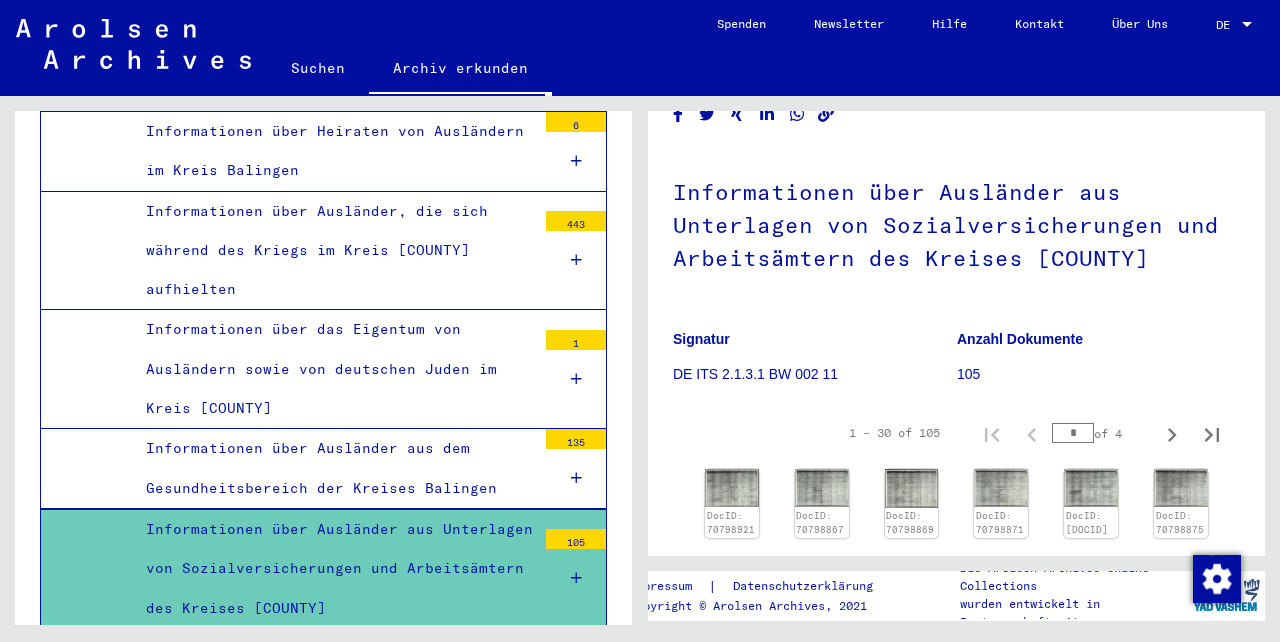 click on "Informationen über Ausländer aus dem Gesundheitsbereich der Kreises Balingen" at bounding box center [333, 468] 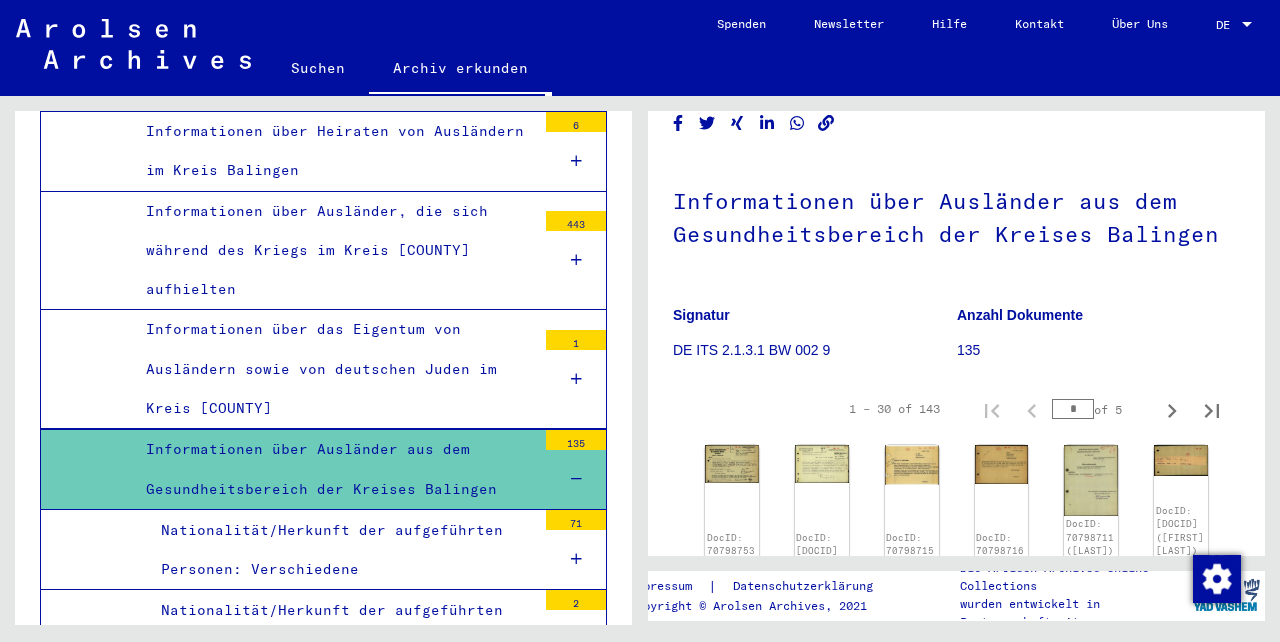 scroll, scrollTop: 0, scrollLeft: 1, axis: horizontal 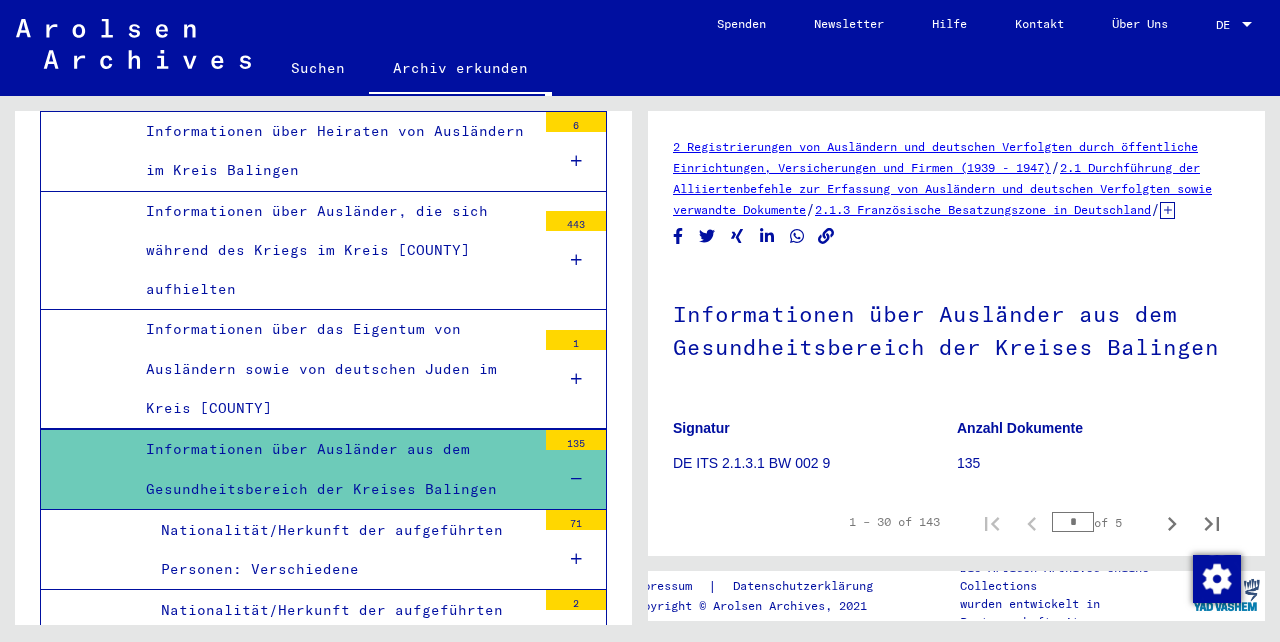 click on "Informationen über das Eigentum von Ausländern sowie von deutschen Juden im Kreis [COUNTY]" at bounding box center (333, 369) 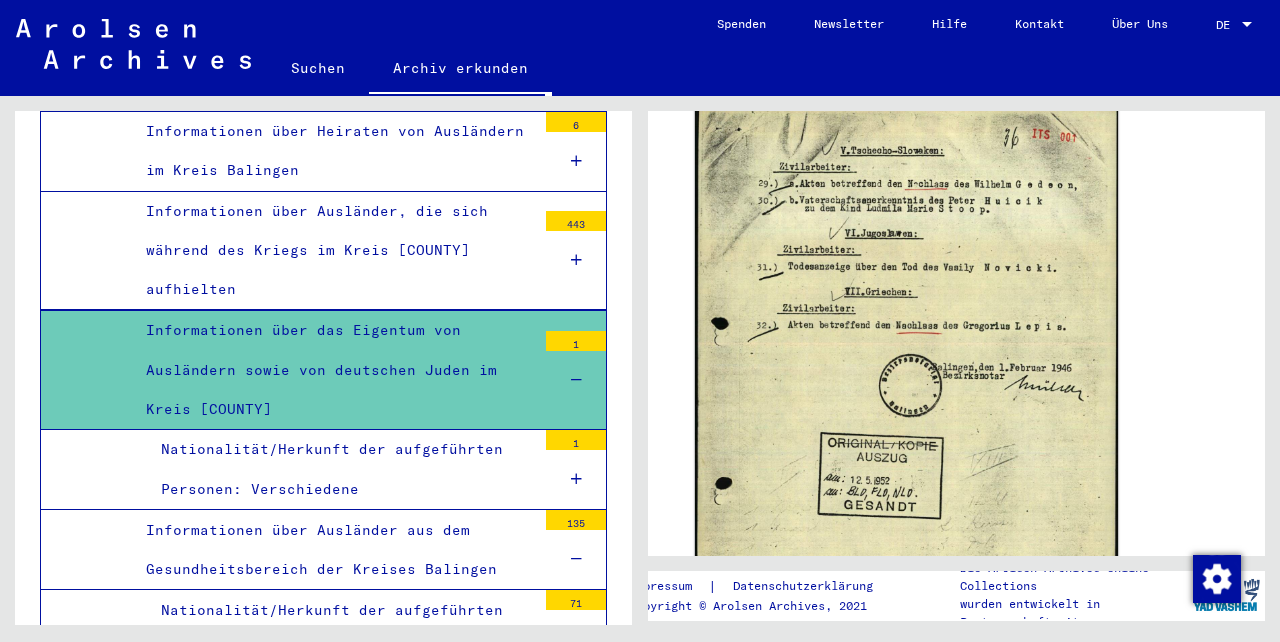 scroll, scrollTop: 421, scrollLeft: 0, axis: vertical 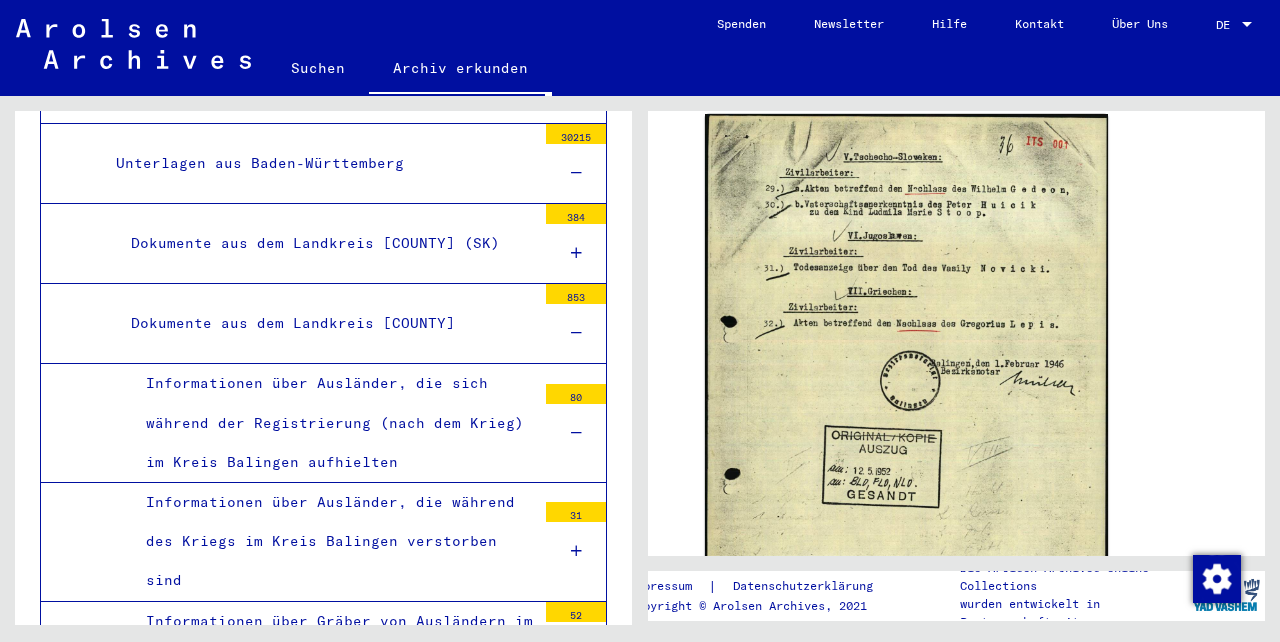 click on "Informationen über Ausländer, die sich während der Registrierung (nach dem Krieg) im Kreis Balingen aufhielten" at bounding box center [333, 423] 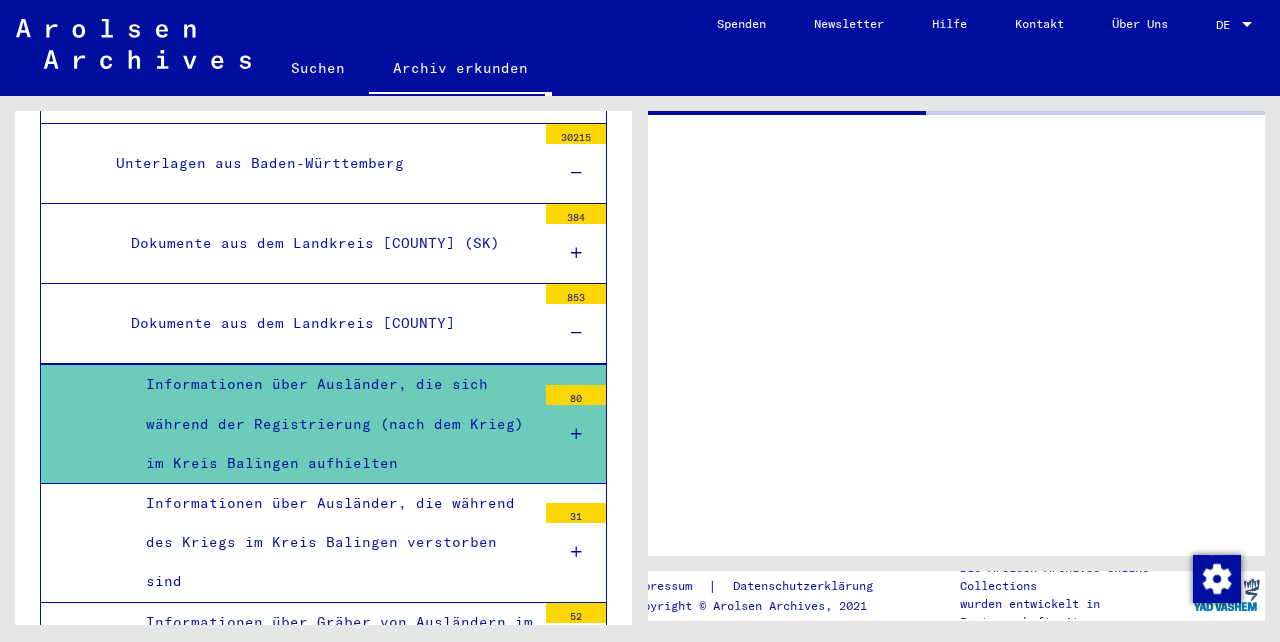 scroll, scrollTop: 0, scrollLeft: 0, axis: both 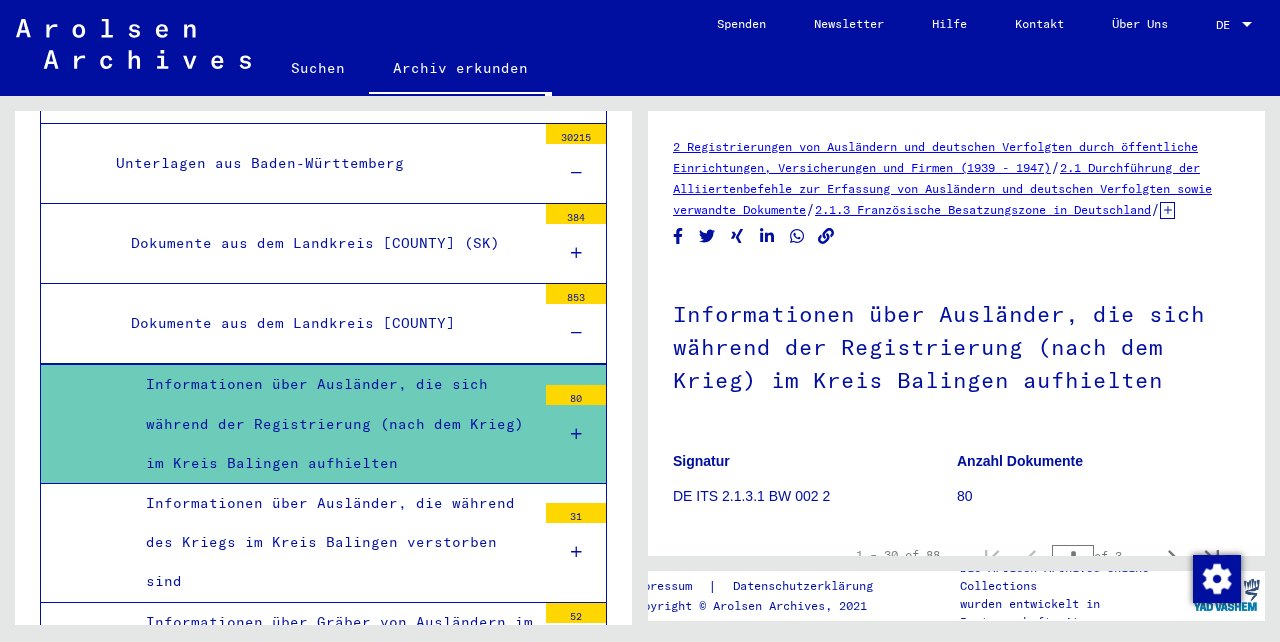click on "Dokumente aus dem Landkreis [COUNTY]" at bounding box center (326, 323) 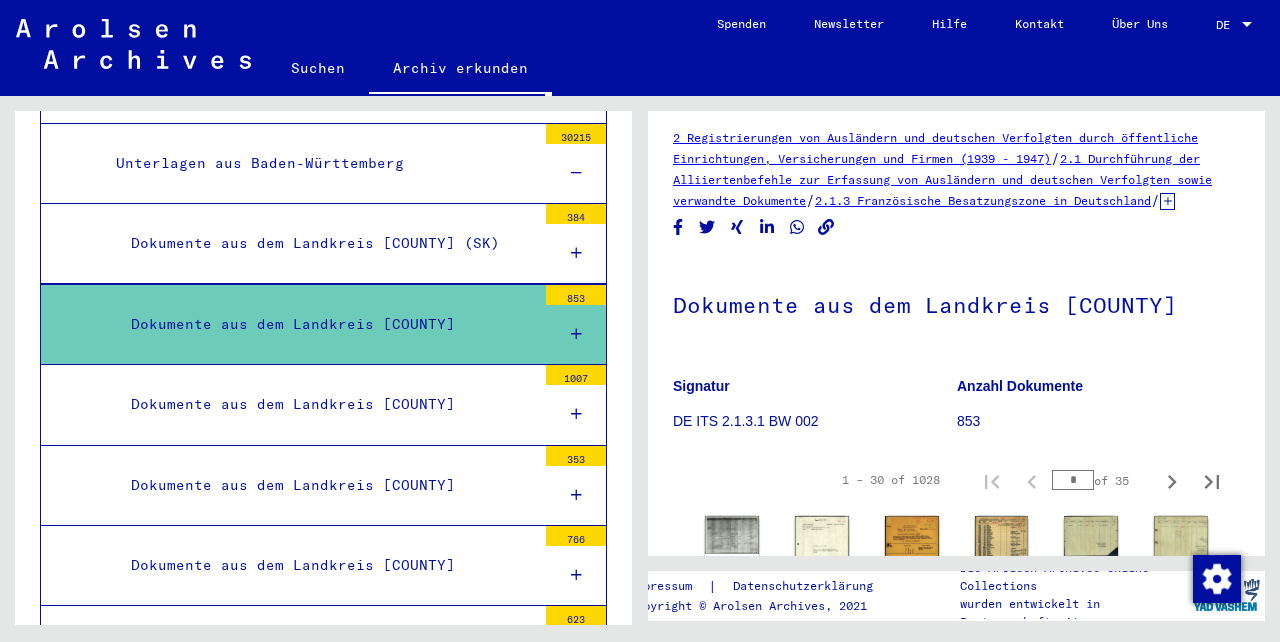 scroll, scrollTop: 0, scrollLeft: 0, axis: both 